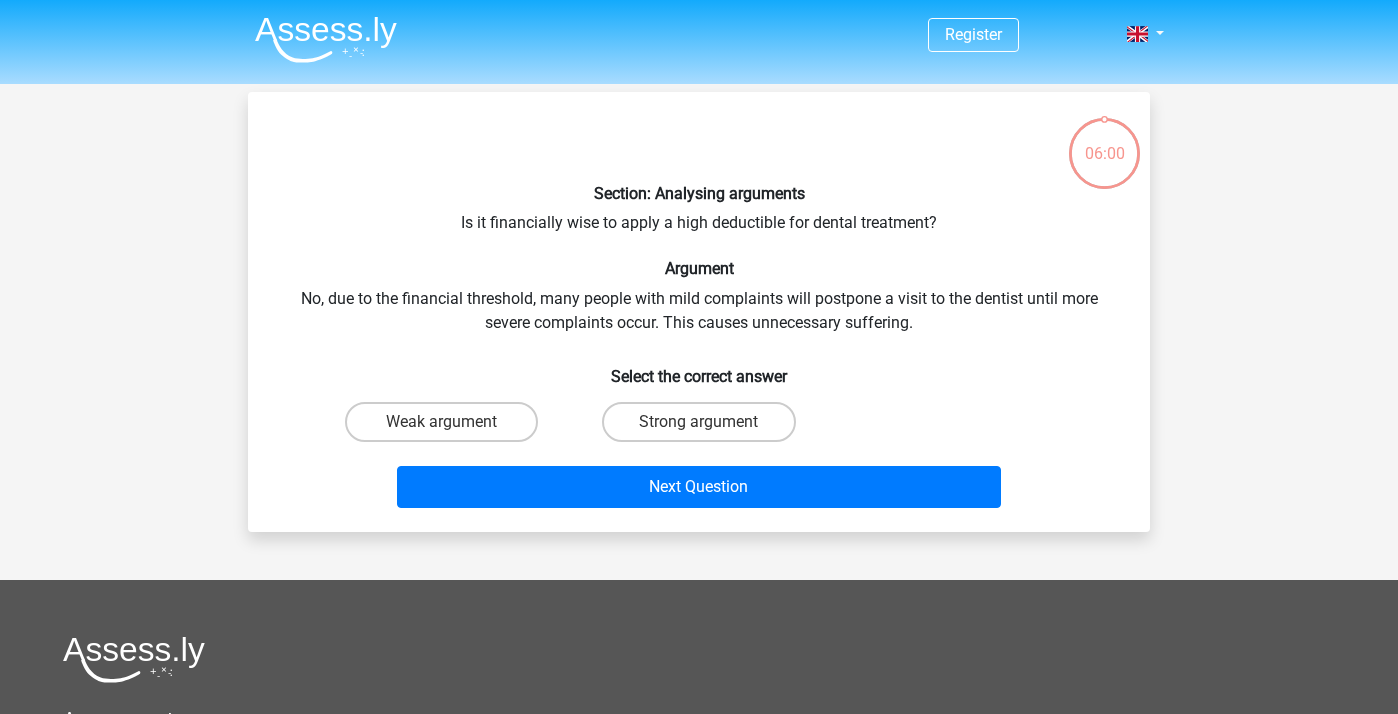 scroll, scrollTop: 0, scrollLeft: 0, axis: both 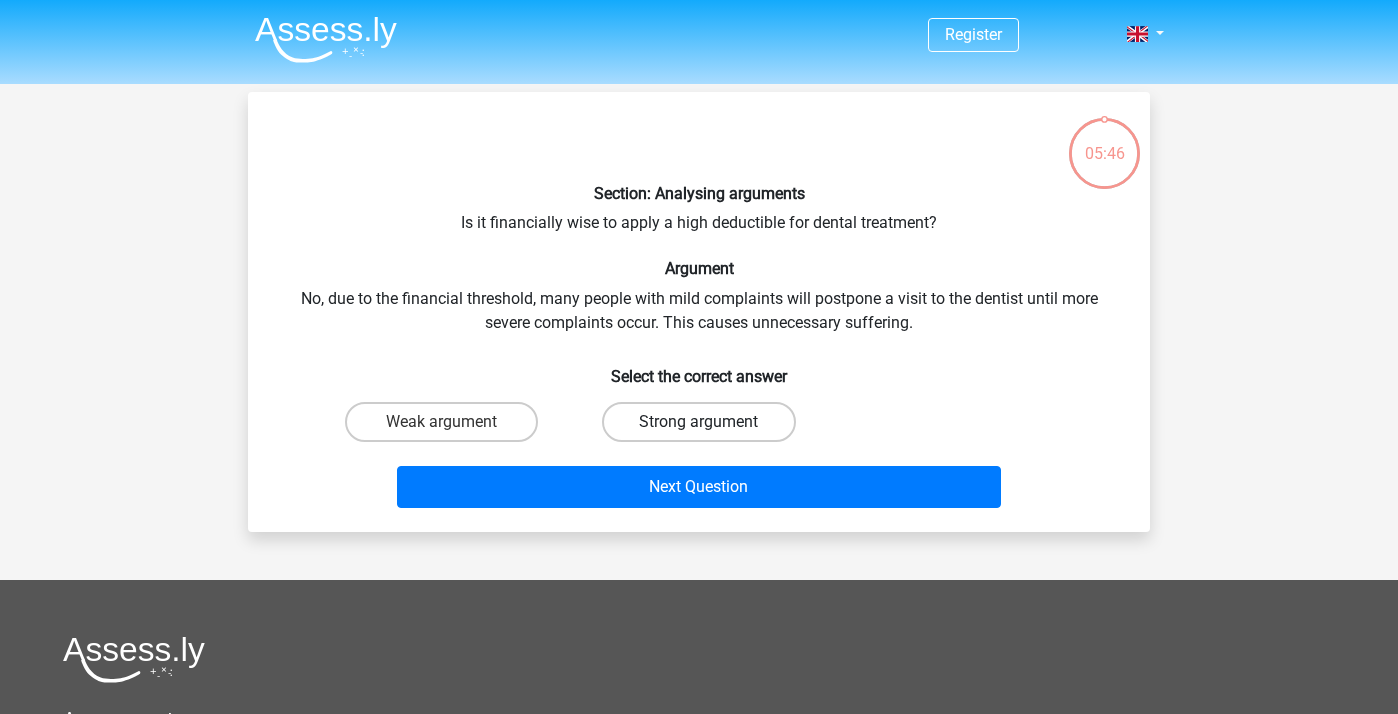 click on "Strong argument" at bounding box center (698, 422) 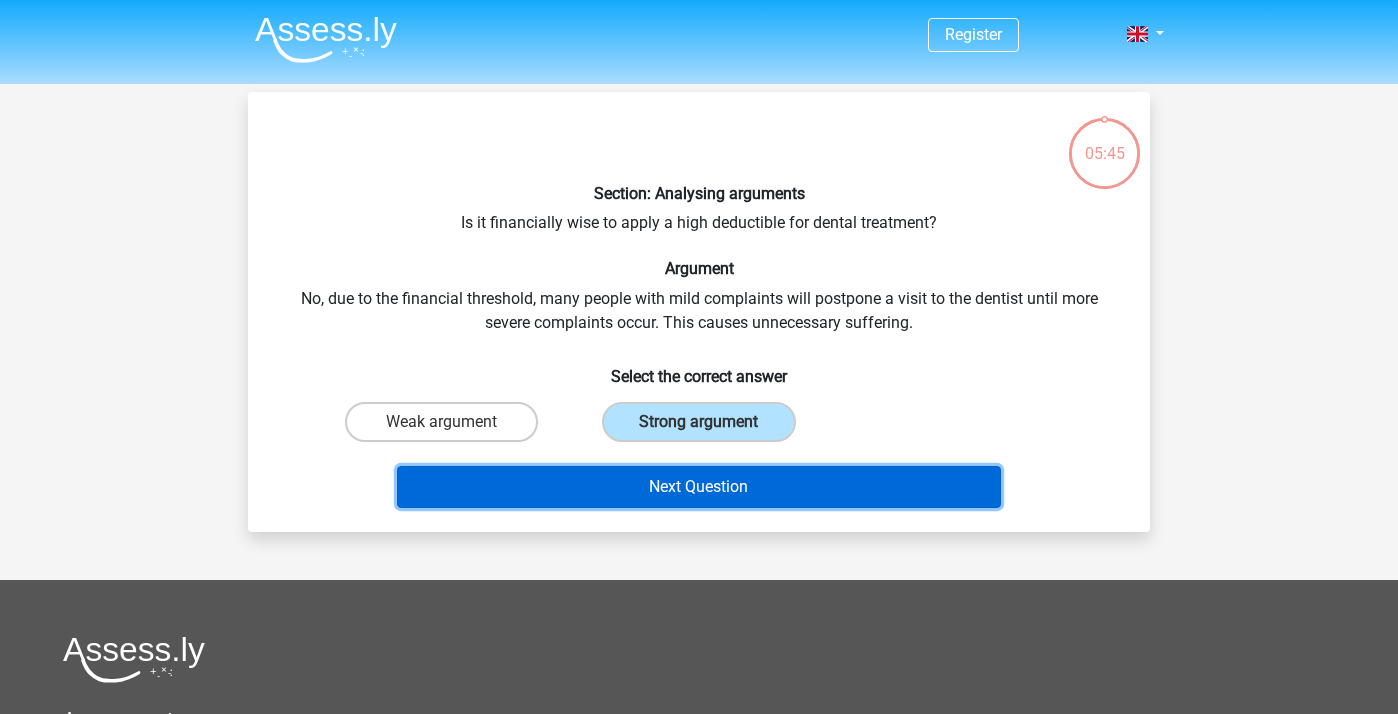 click on "Next Question" at bounding box center [699, 487] 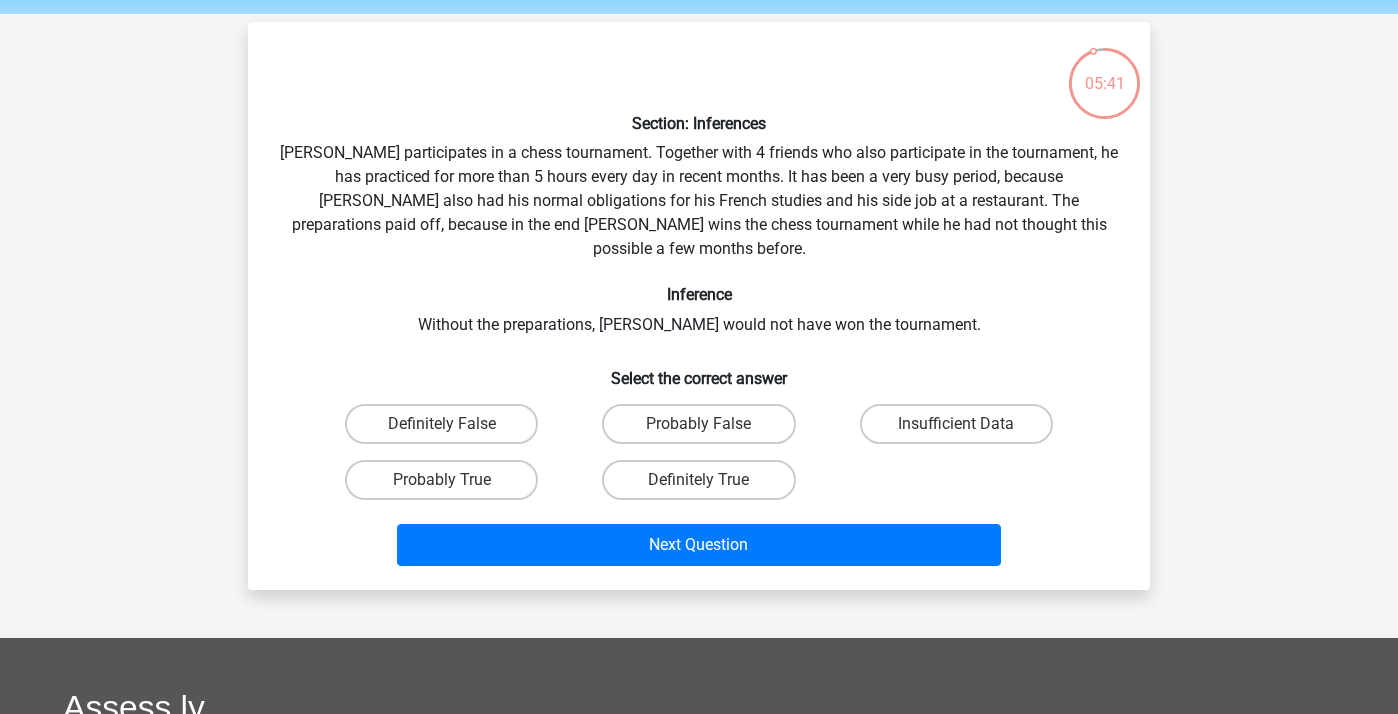 scroll, scrollTop: 66, scrollLeft: 0, axis: vertical 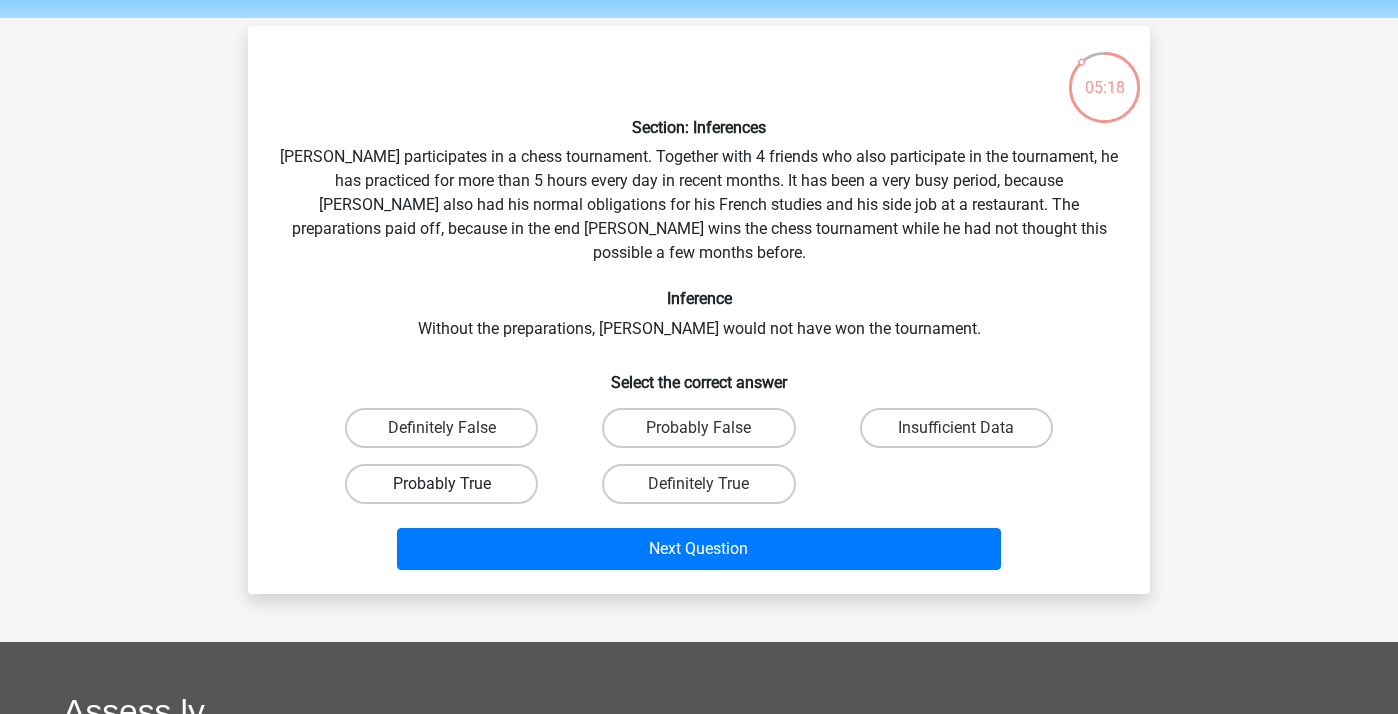 click on "Probably True" at bounding box center (441, 484) 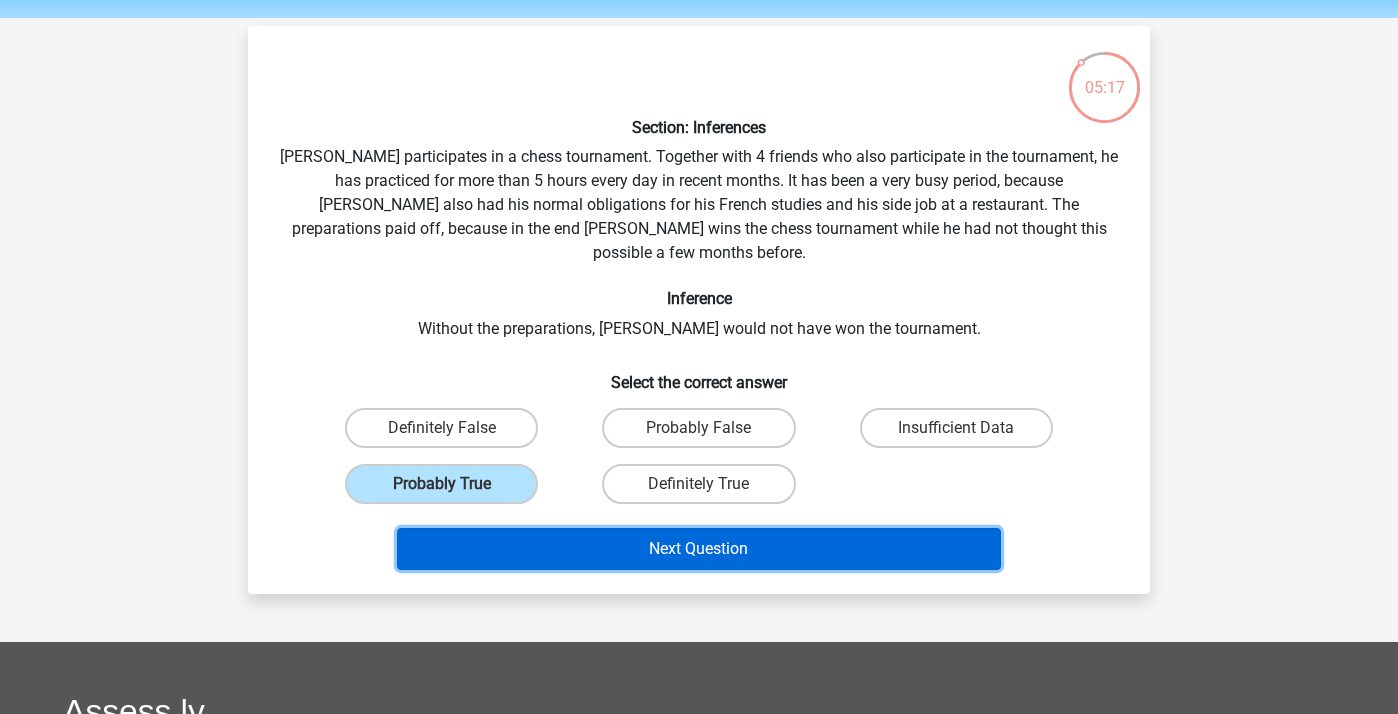 click on "Next Question" at bounding box center (699, 549) 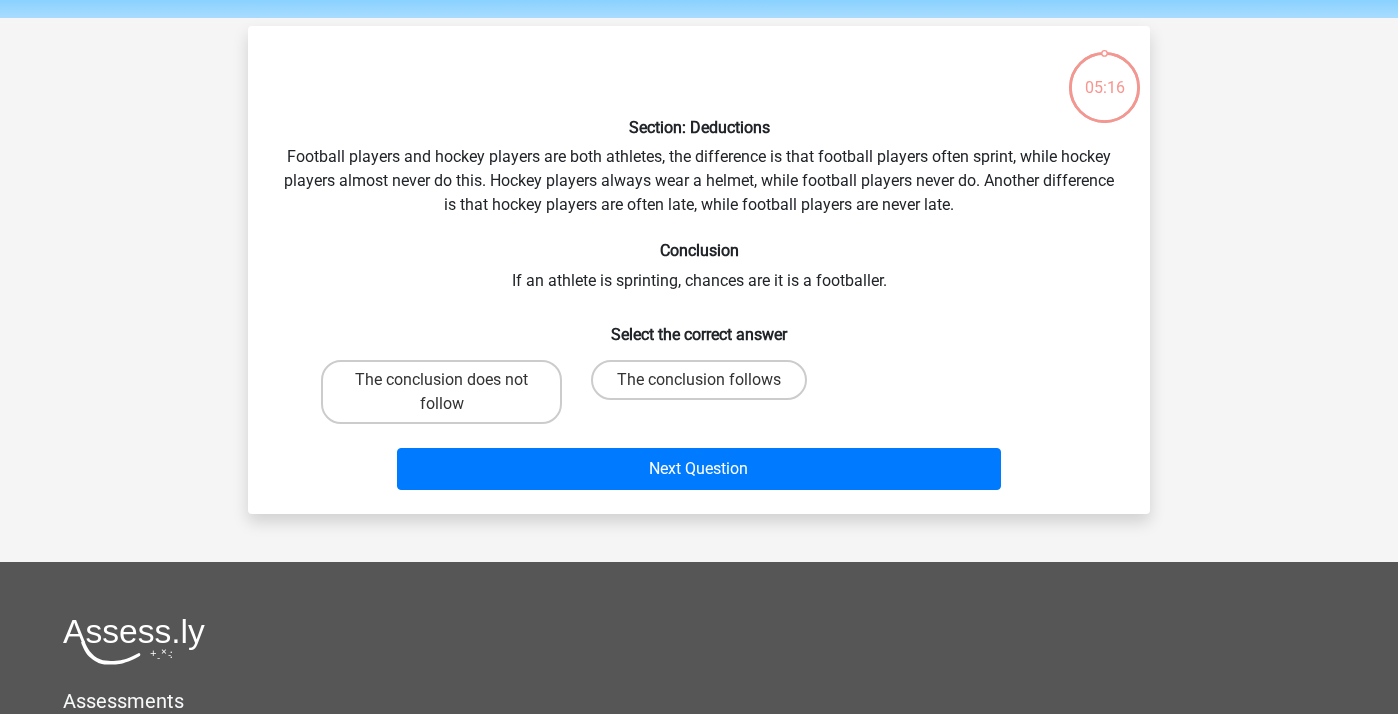 scroll, scrollTop: 92, scrollLeft: 0, axis: vertical 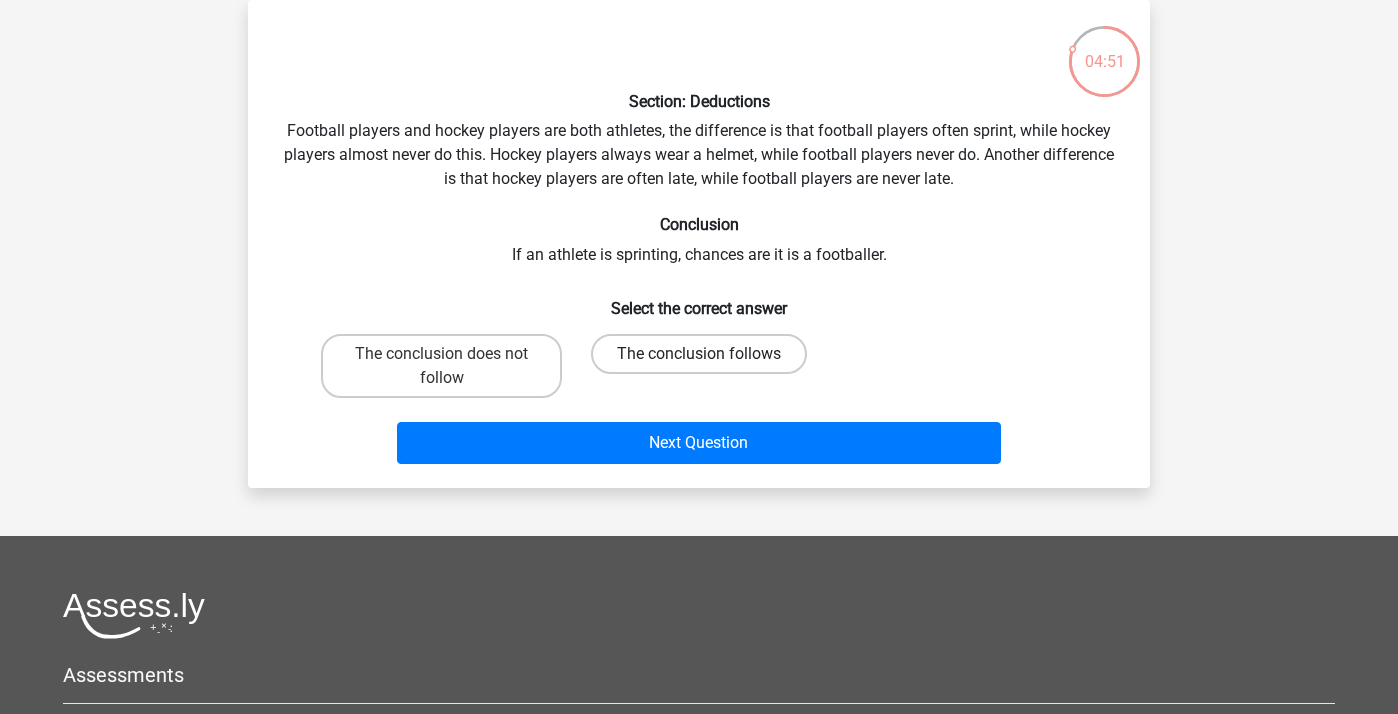 click on "The conclusion follows" at bounding box center (699, 354) 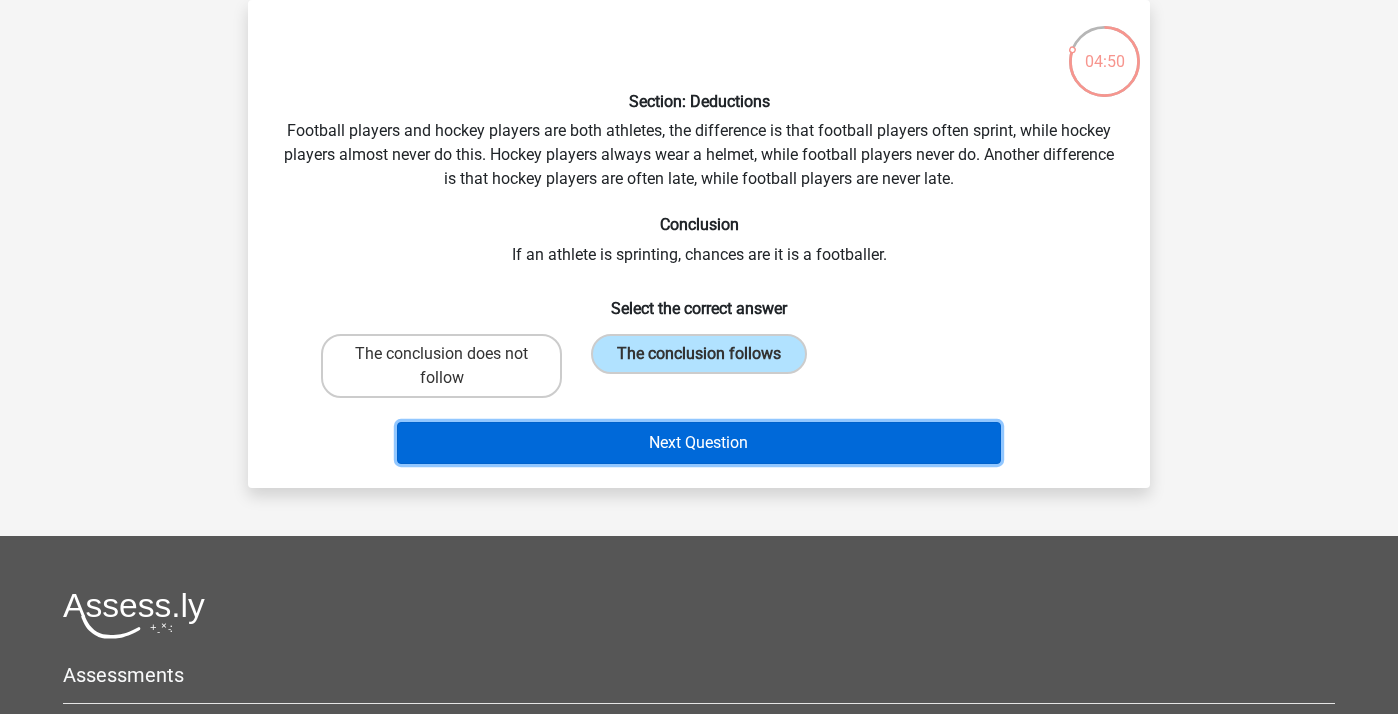click on "Next Question" at bounding box center [699, 443] 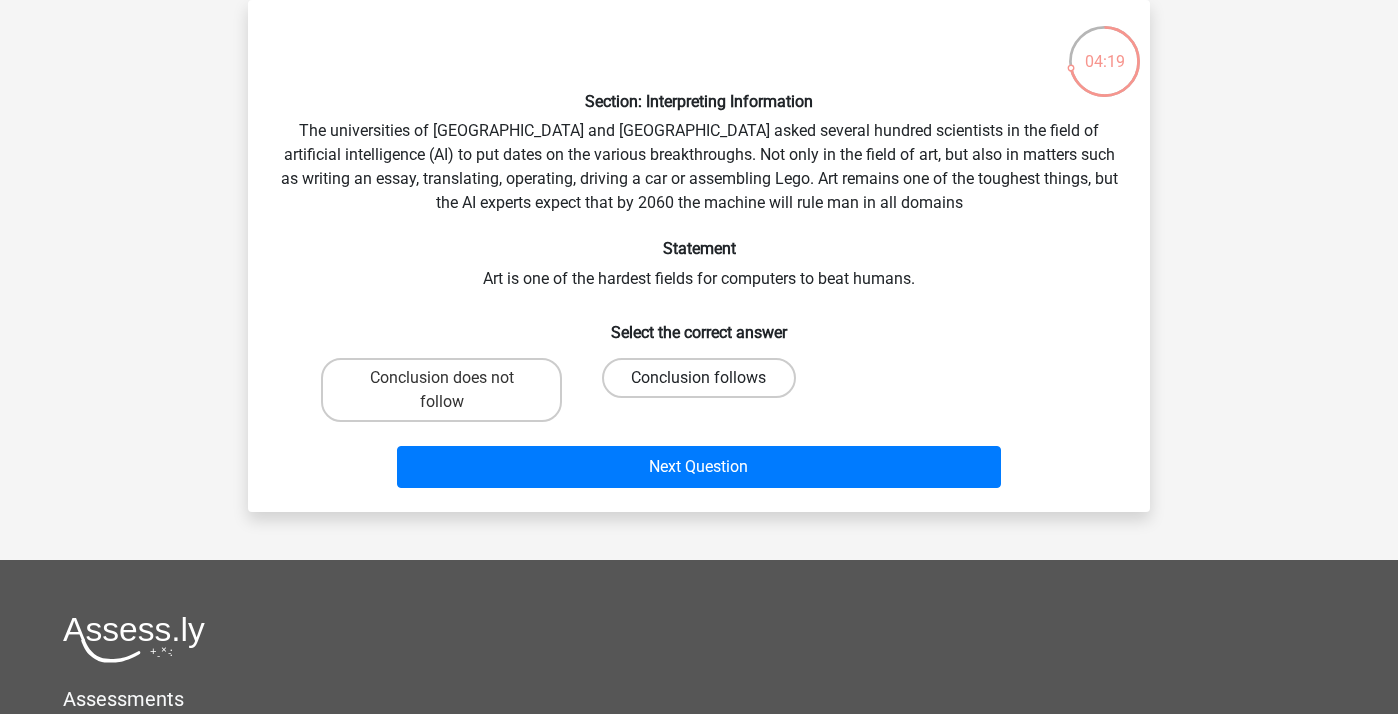 click on "Conclusion follows" at bounding box center [698, 378] 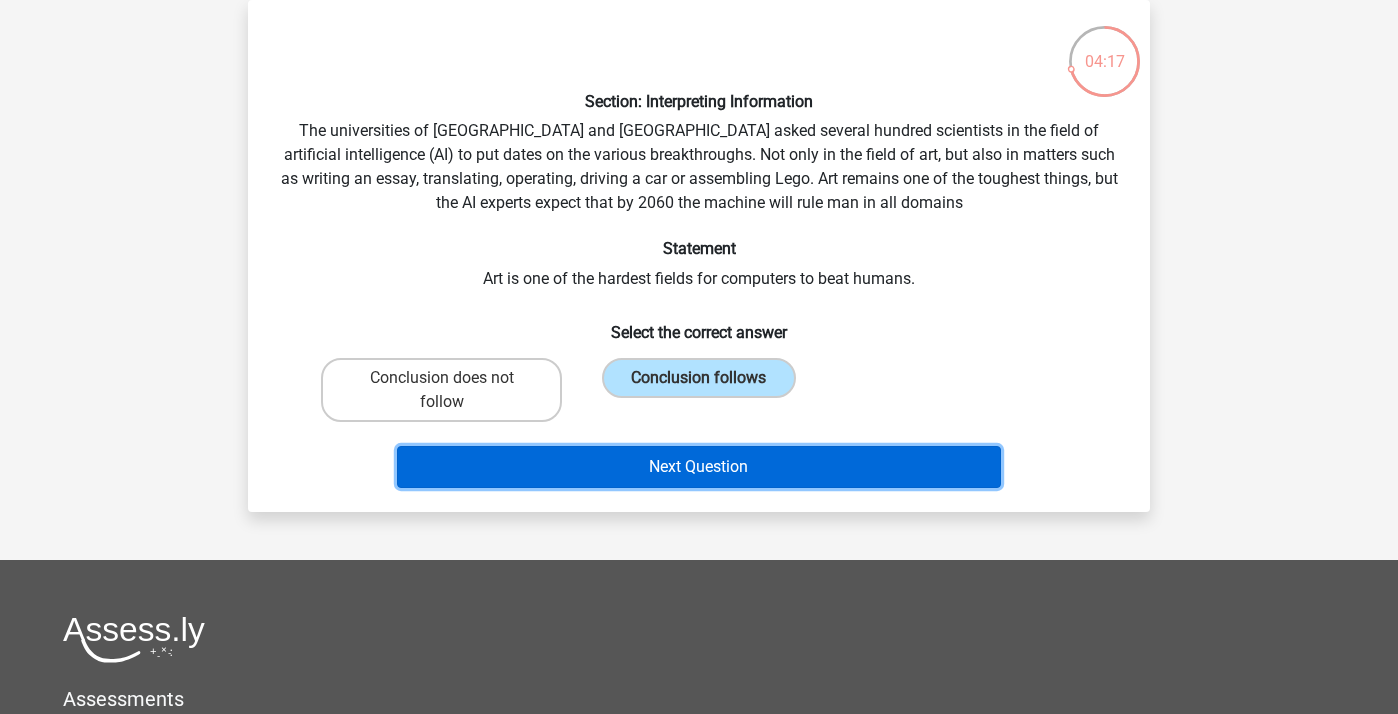 click on "Next Question" at bounding box center (699, 467) 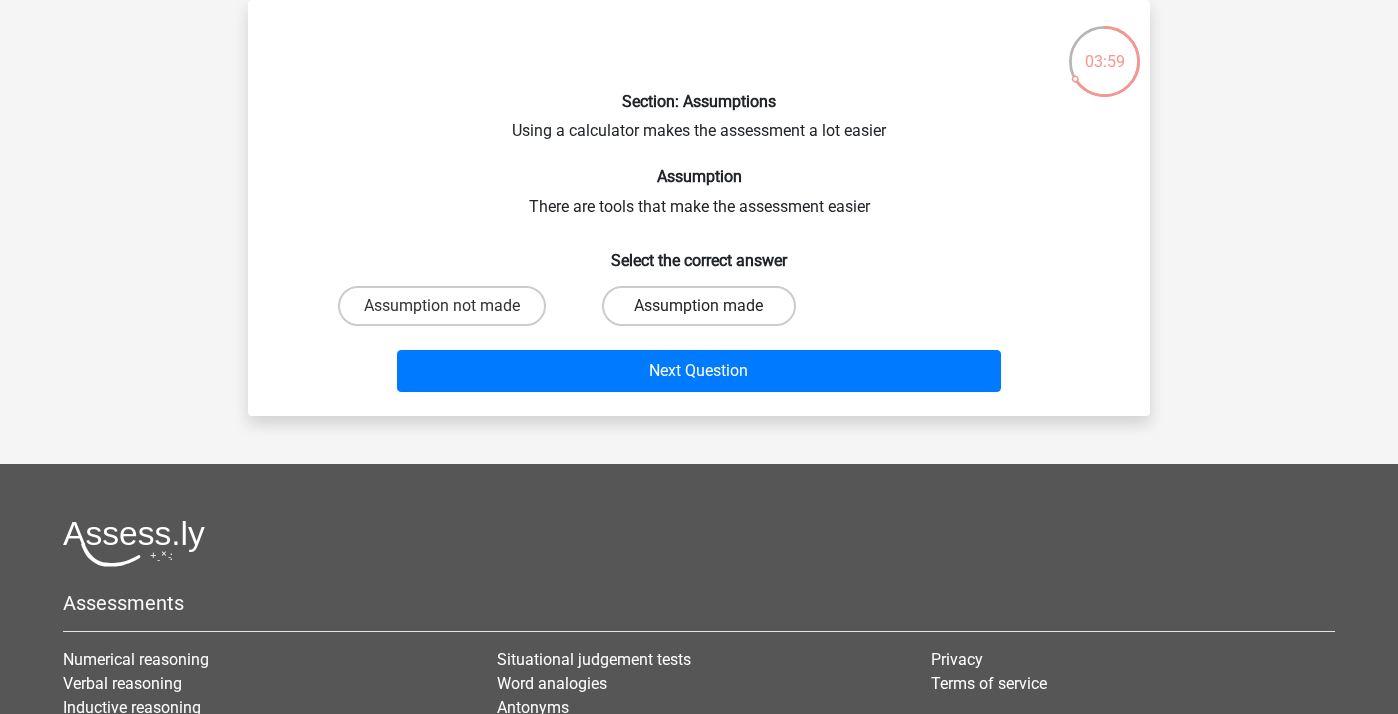 click on "Assumption made" at bounding box center [698, 306] 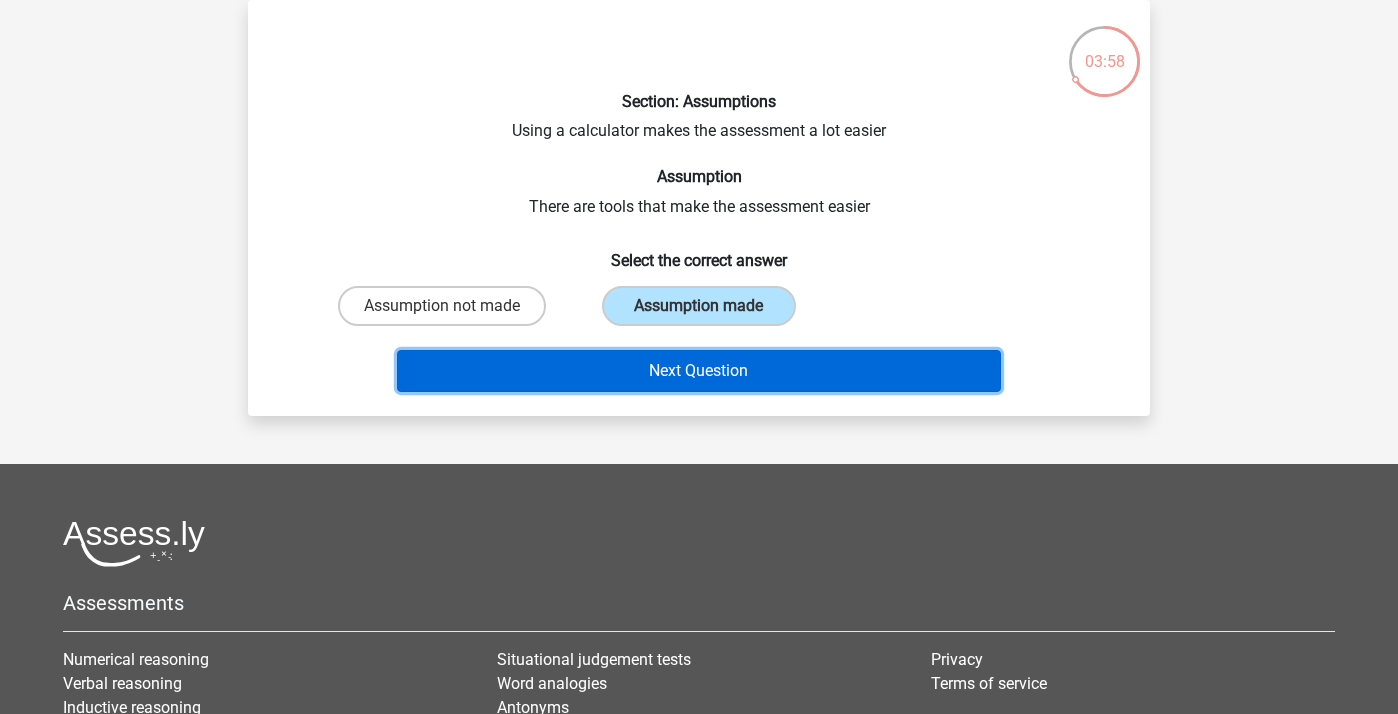 click on "Next Question" at bounding box center (699, 371) 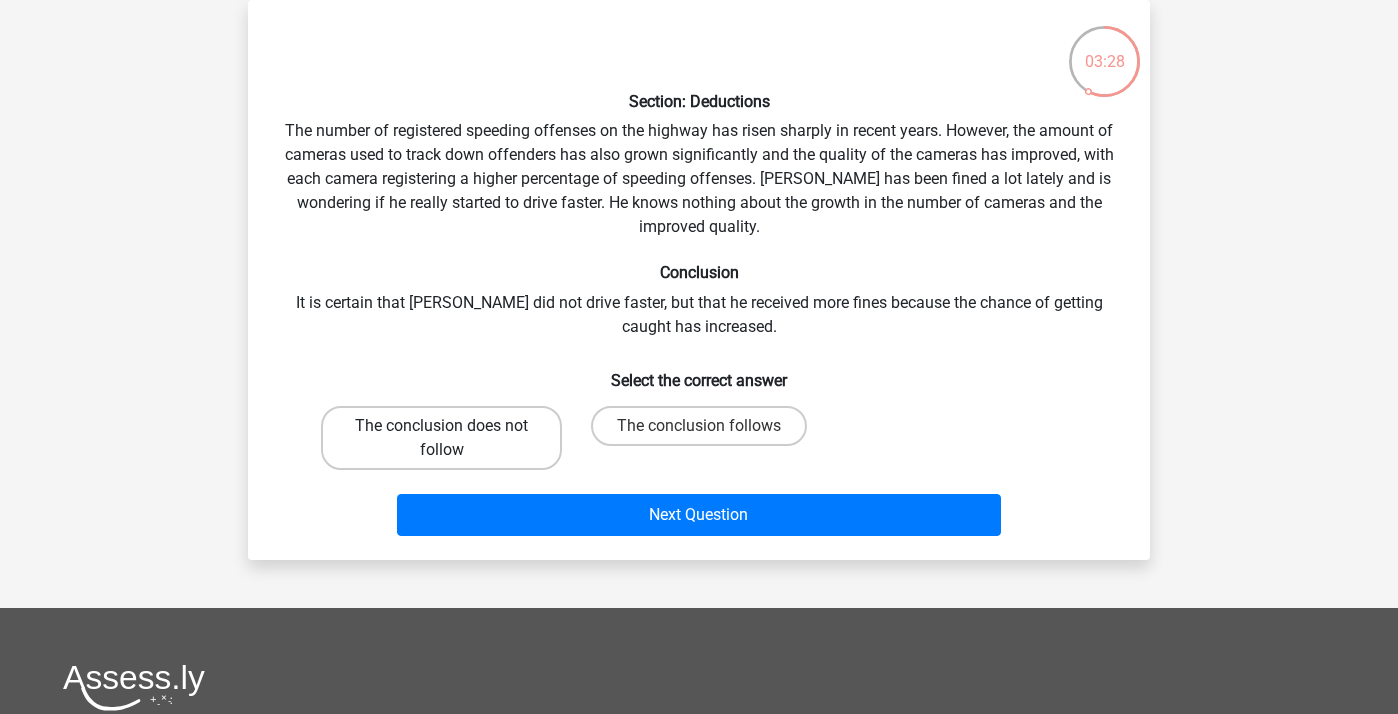 click on "The conclusion does not follow" at bounding box center [441, 438] 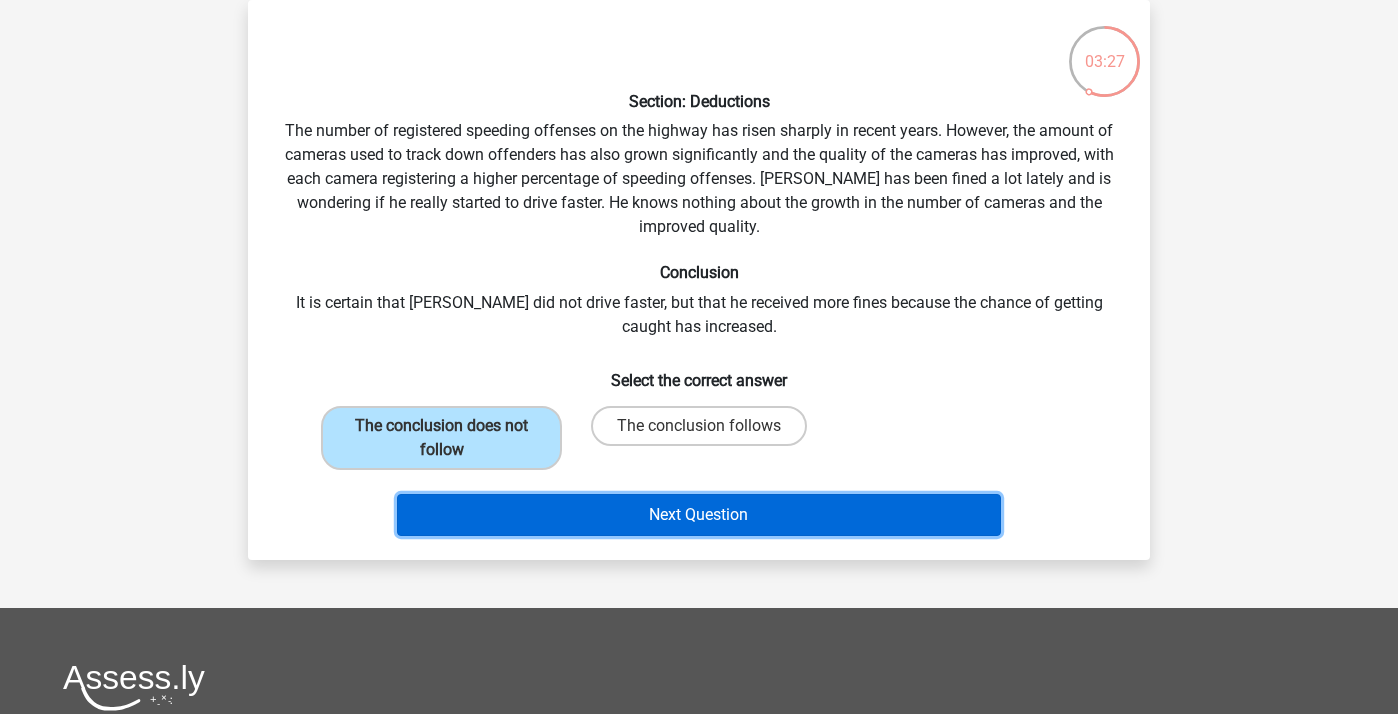 click on "Next Question" at bounding box center (699, 515) 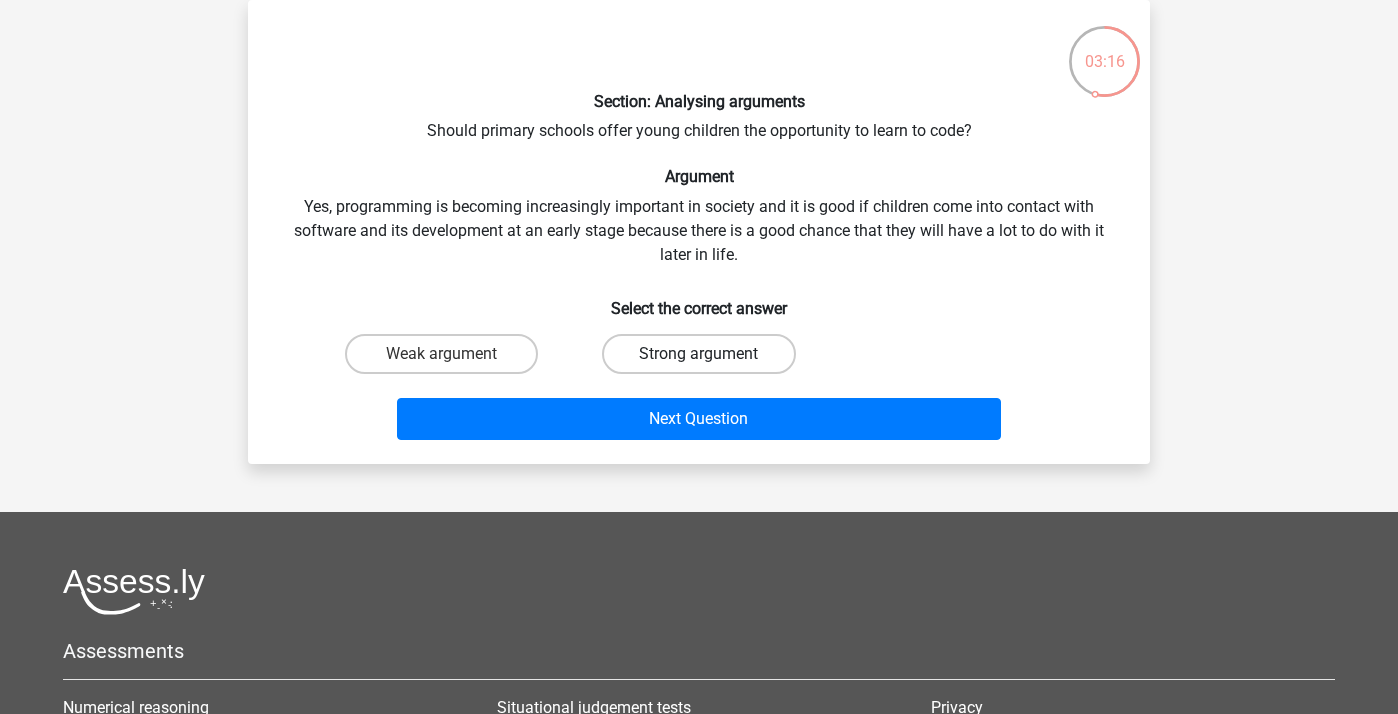 click on "Strong argument" at bounding box center (698, 354) 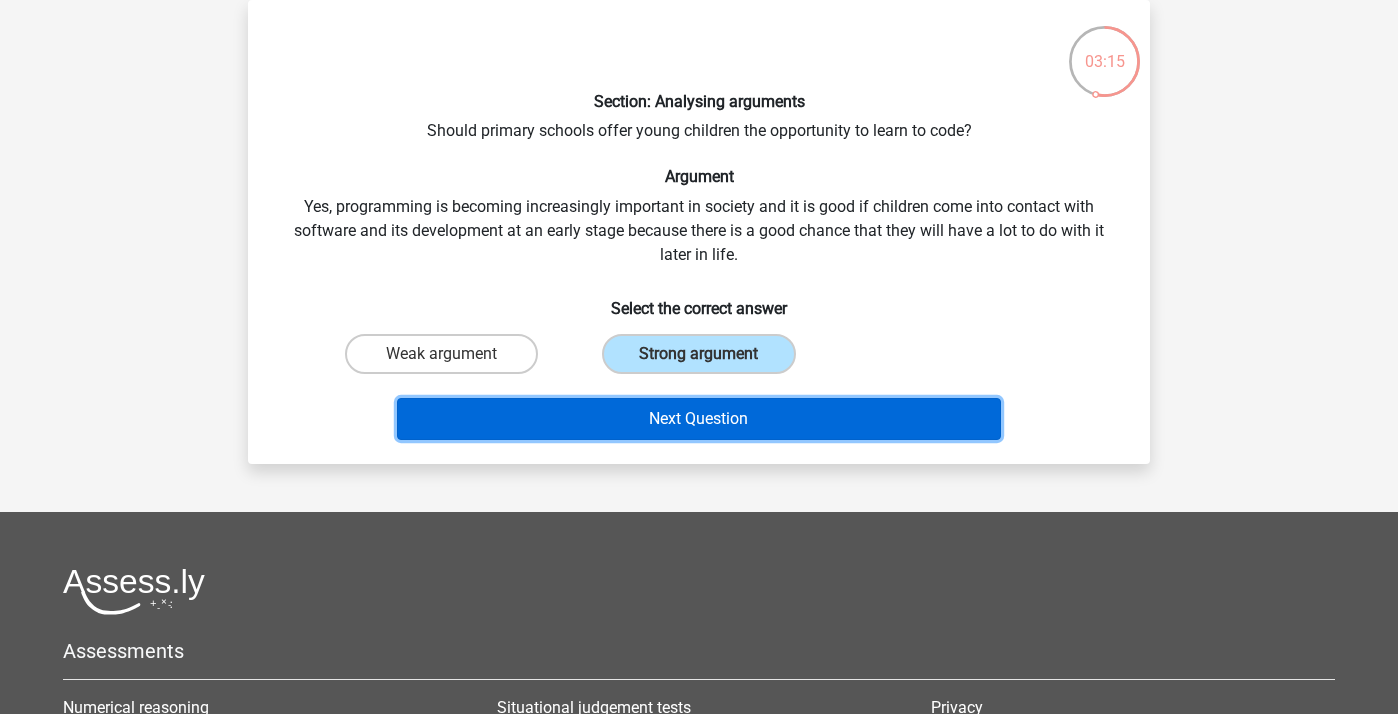 click on "Next Question" at bounding box center (699, 419) 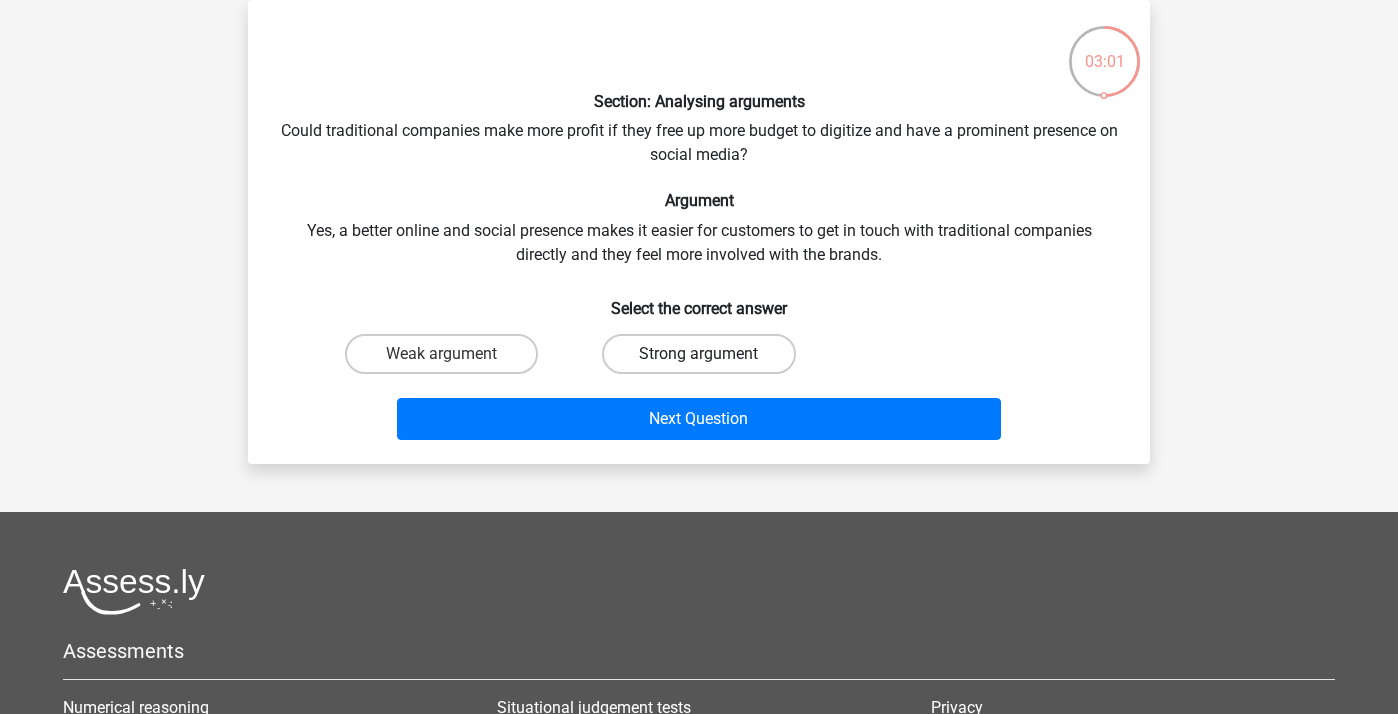 click on "Strong argument" at bounding box center [698, 354] 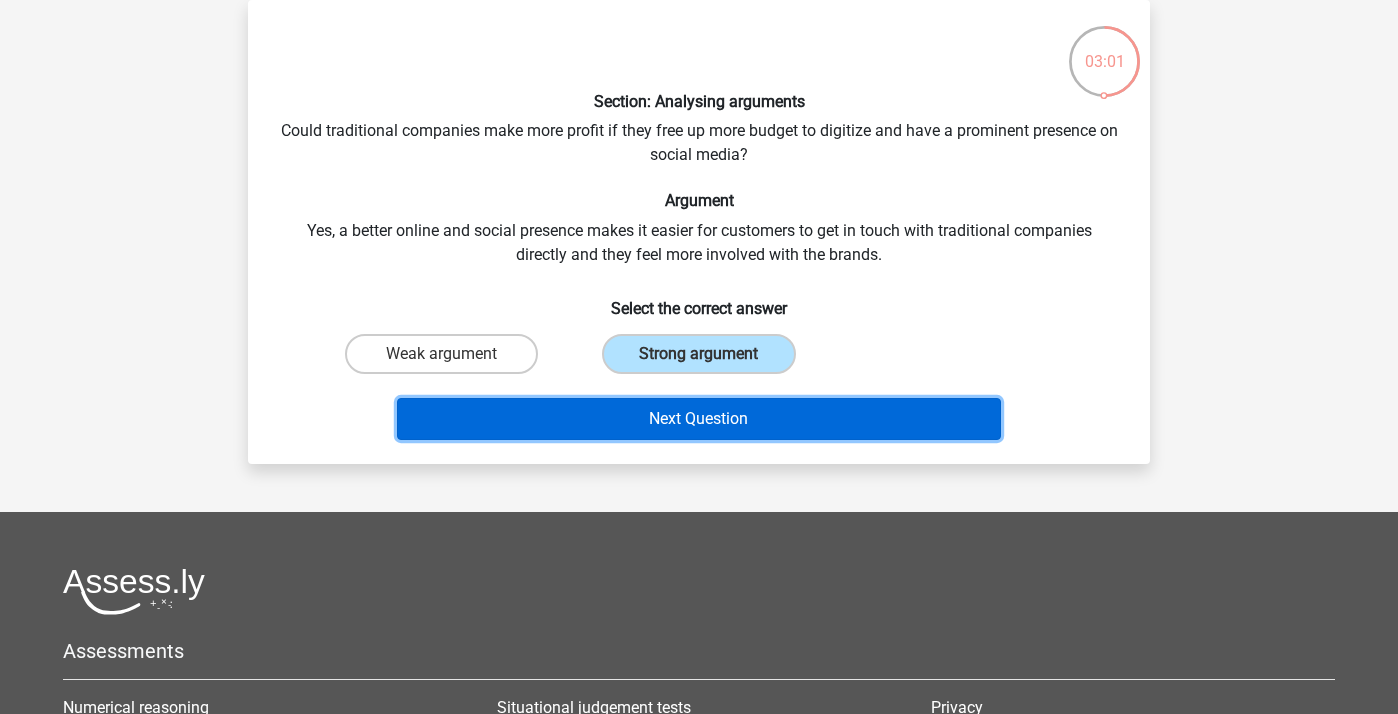 click on "Next Question" at bounding box center (699, 419) 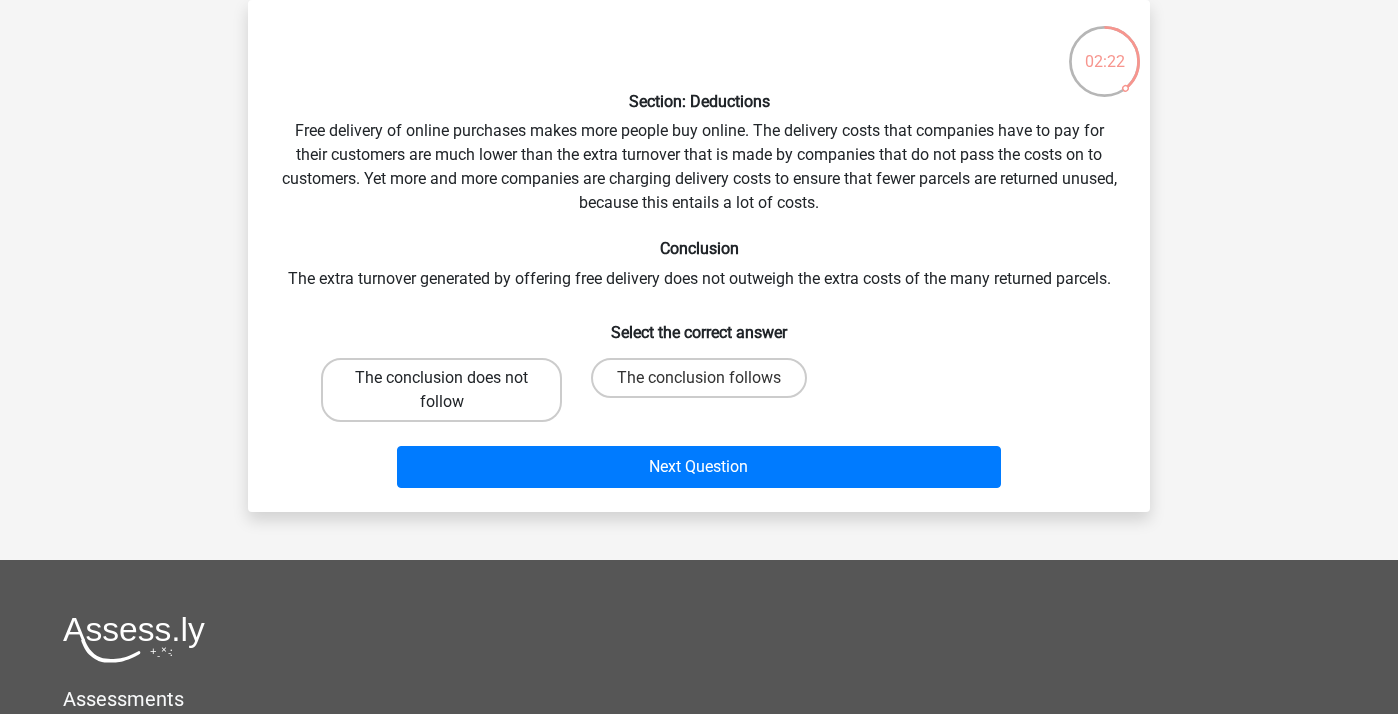 click on "The conclusion does not follow" at bounding box center [441, 390] 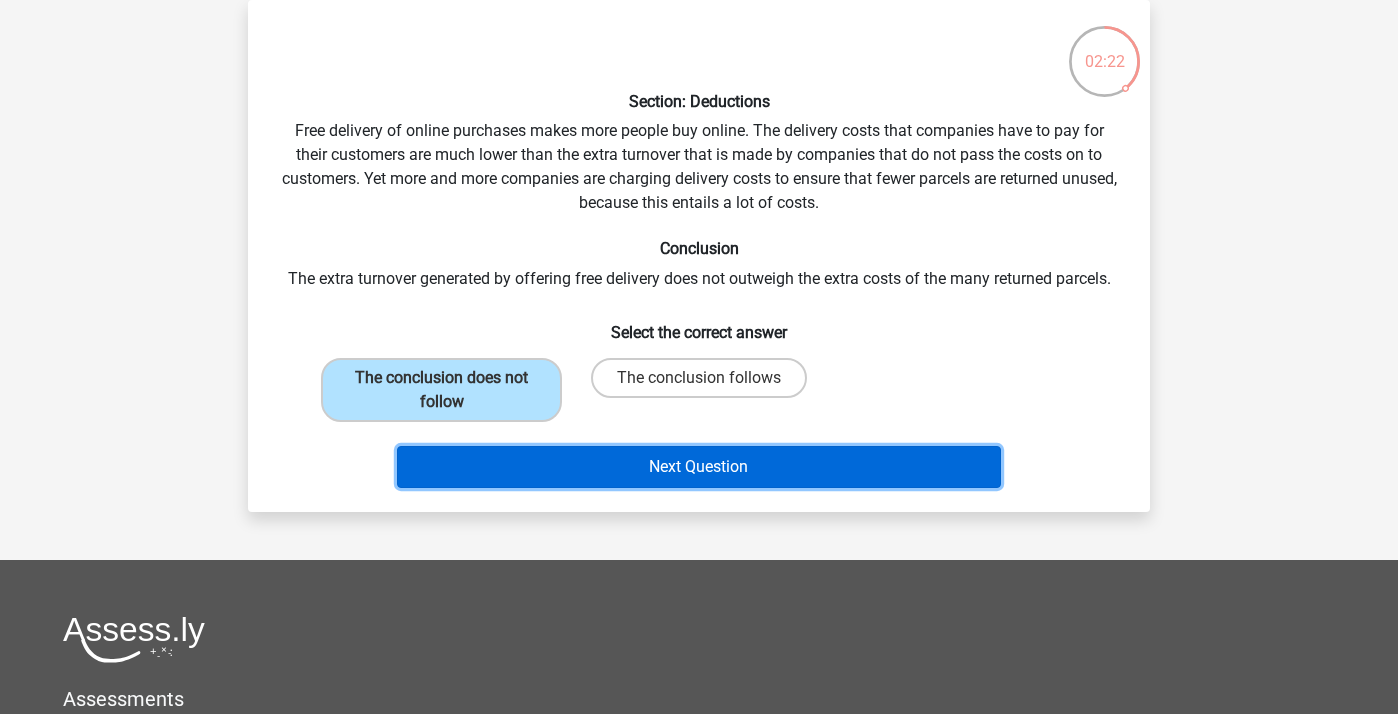 click on "Next Question" at bounding box center (699, 467) 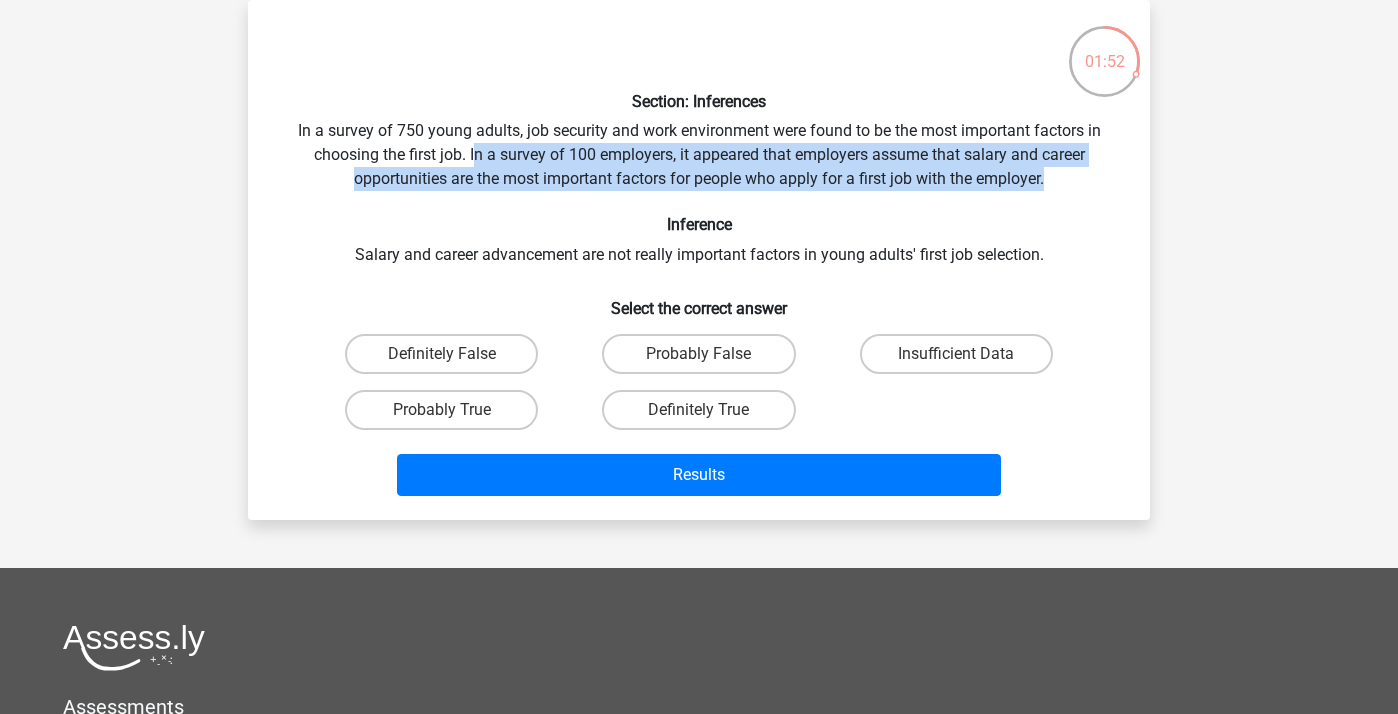 drag, startPoint x: 473, startPoint y: 157, endPoint x: 1060, endPoint y: 182, distance: 587.5321 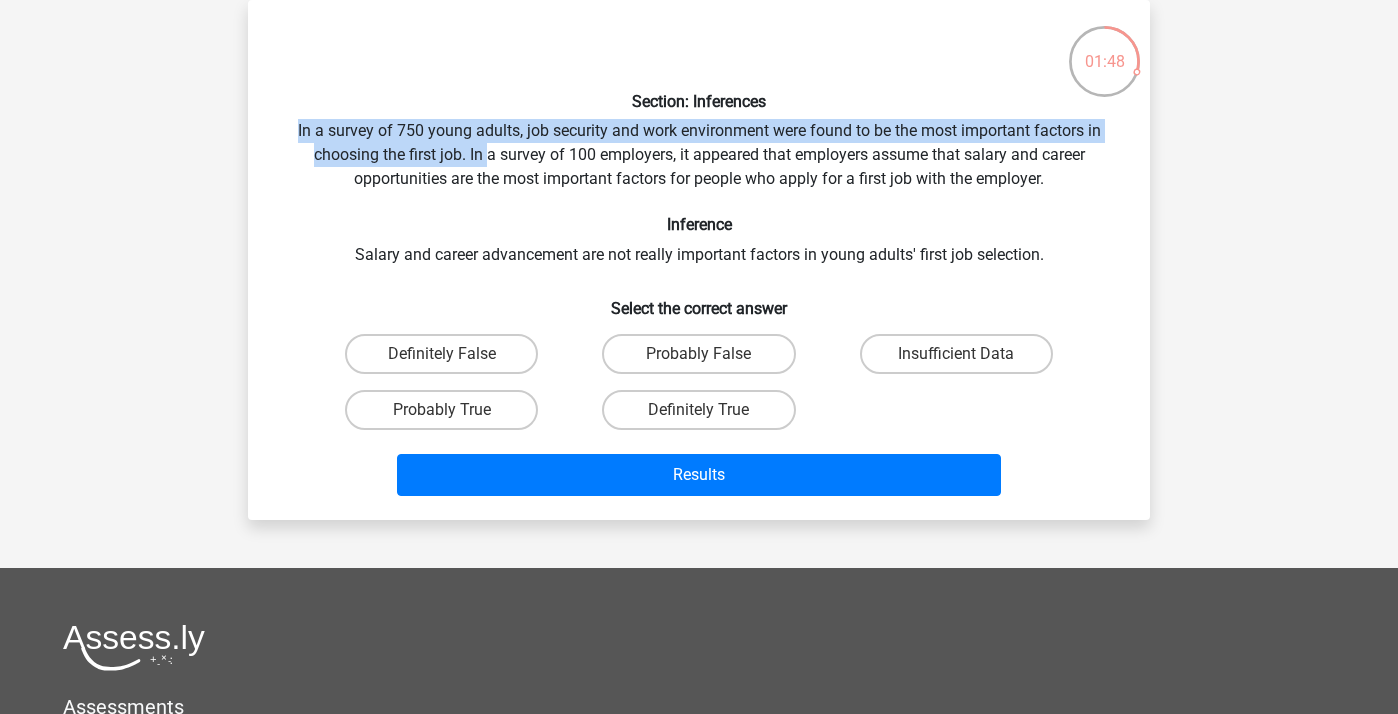 drag, startPoint x: 296, startPoint y: 126, endPoint x: 484, endPoint y: 161, distance: 191.23022 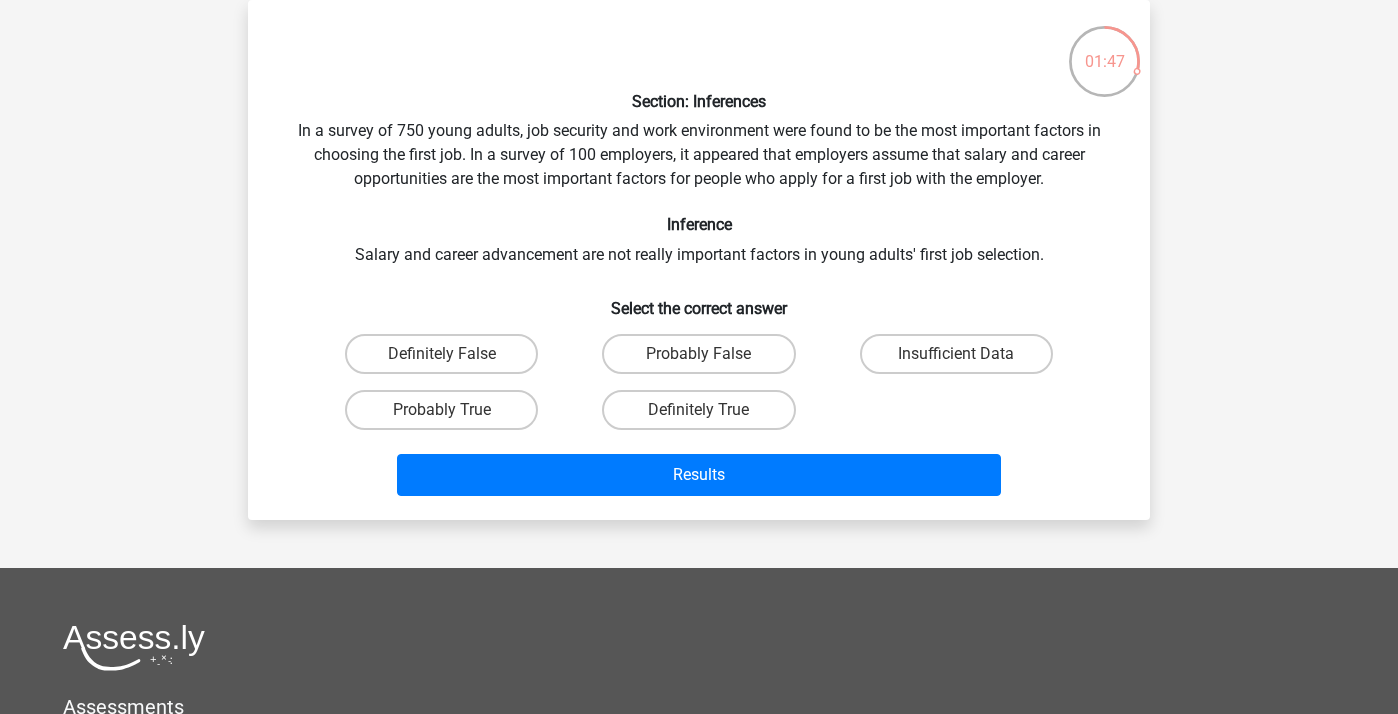 click on "Section: Inferences In a survey of 750 young adults, job security and work environment were found to be the most important factors in choosing the first job. In a survey of 100 employers, it appeared that employers assume that salary and career opportunities are the most important factors for people who apply for a first job with the employer. Inference Salary and career advancement are not really important factors in young adults' first job selection.
Select the correct answer
Definitely False" at bounding box center (699, 260) 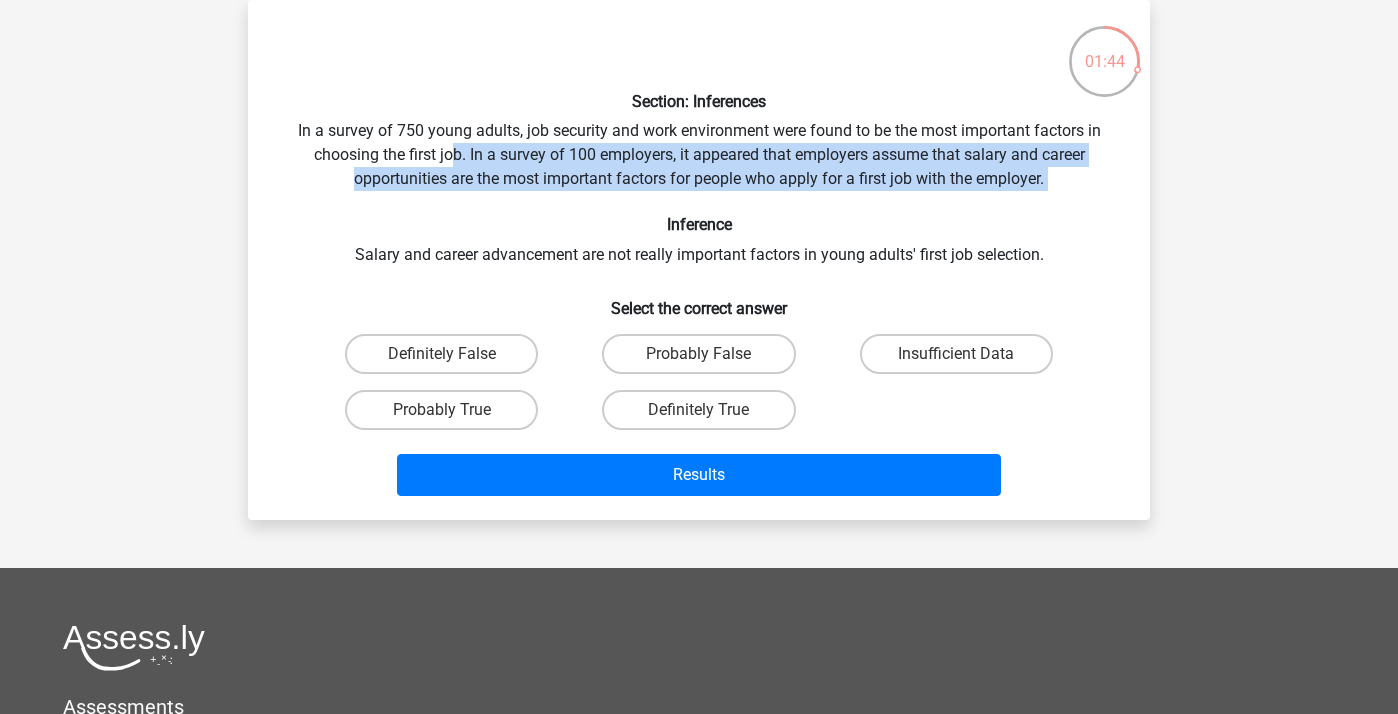 drag, startPoint x: 454, startPoint y: 151, endPoint x: 1016, endPoint y: 202, distance: 564.3093 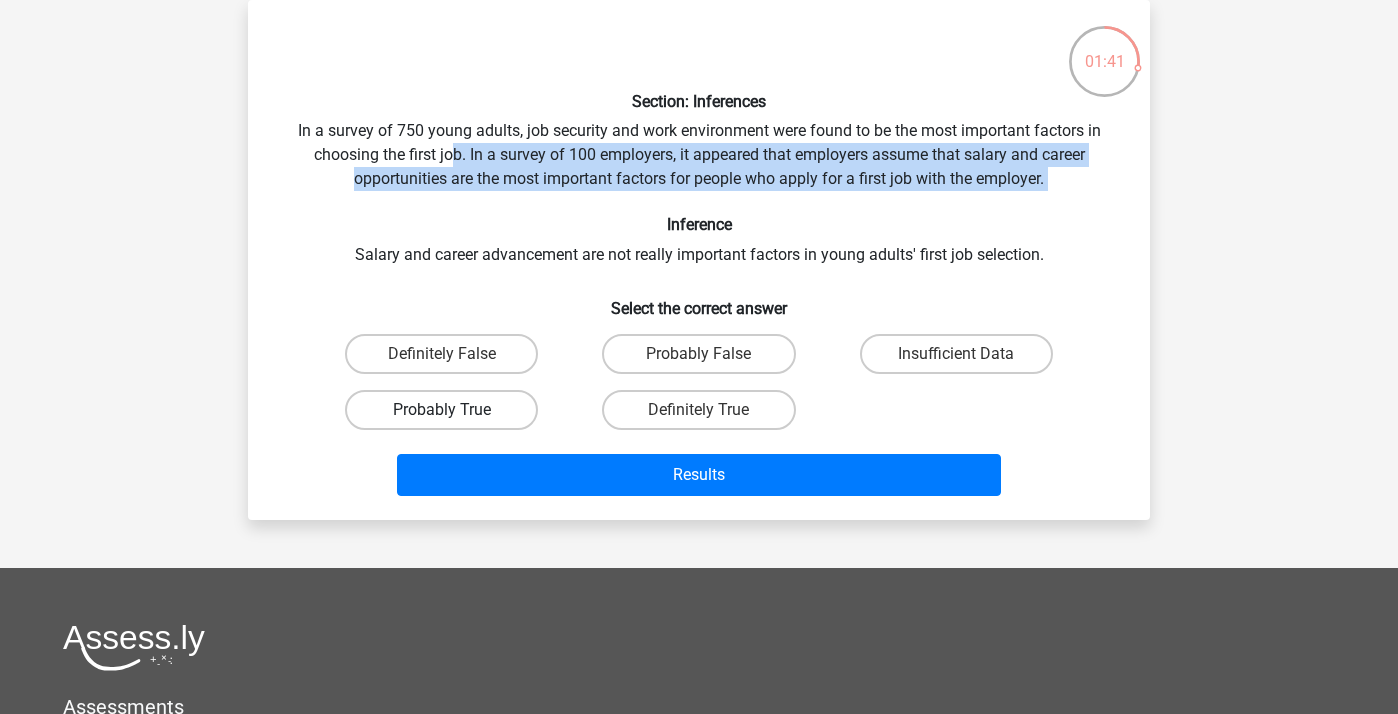 click on "Probably True" at bounding box center [441, 410] 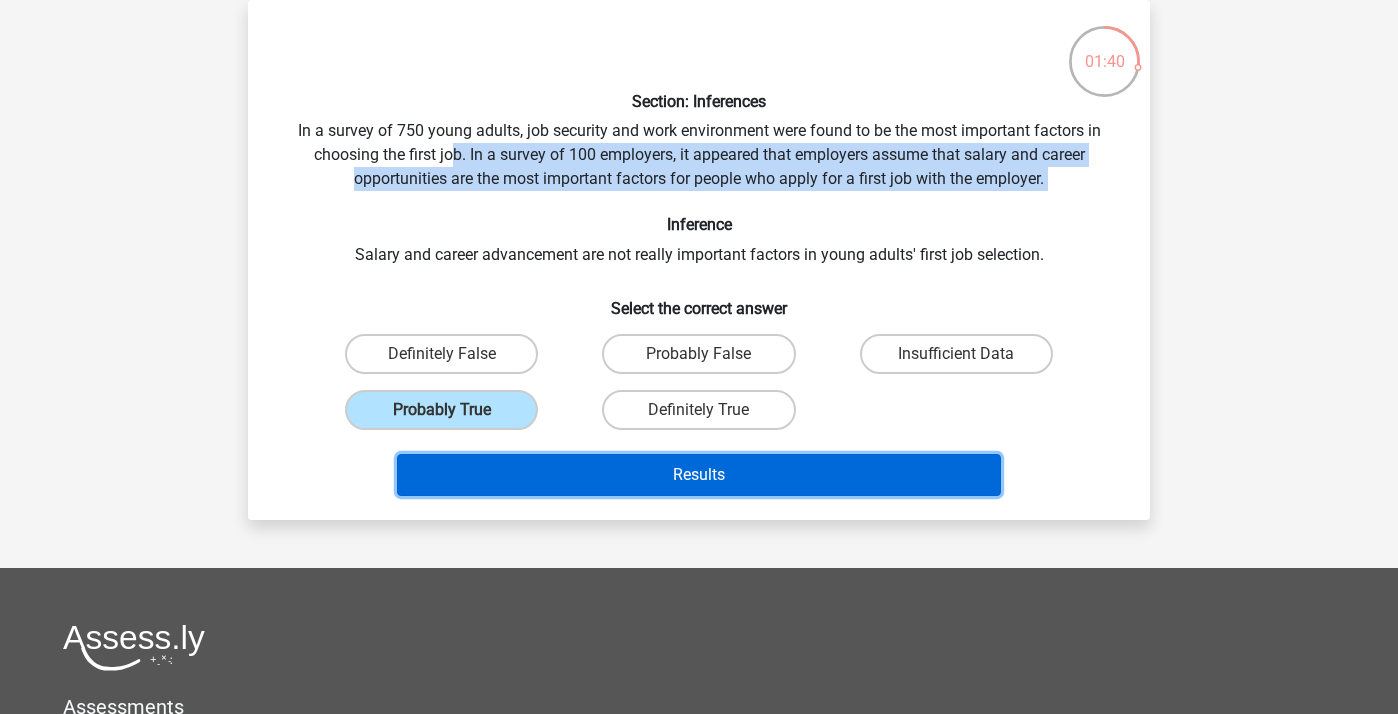 click on "Results" at bounding box center [699, 475] 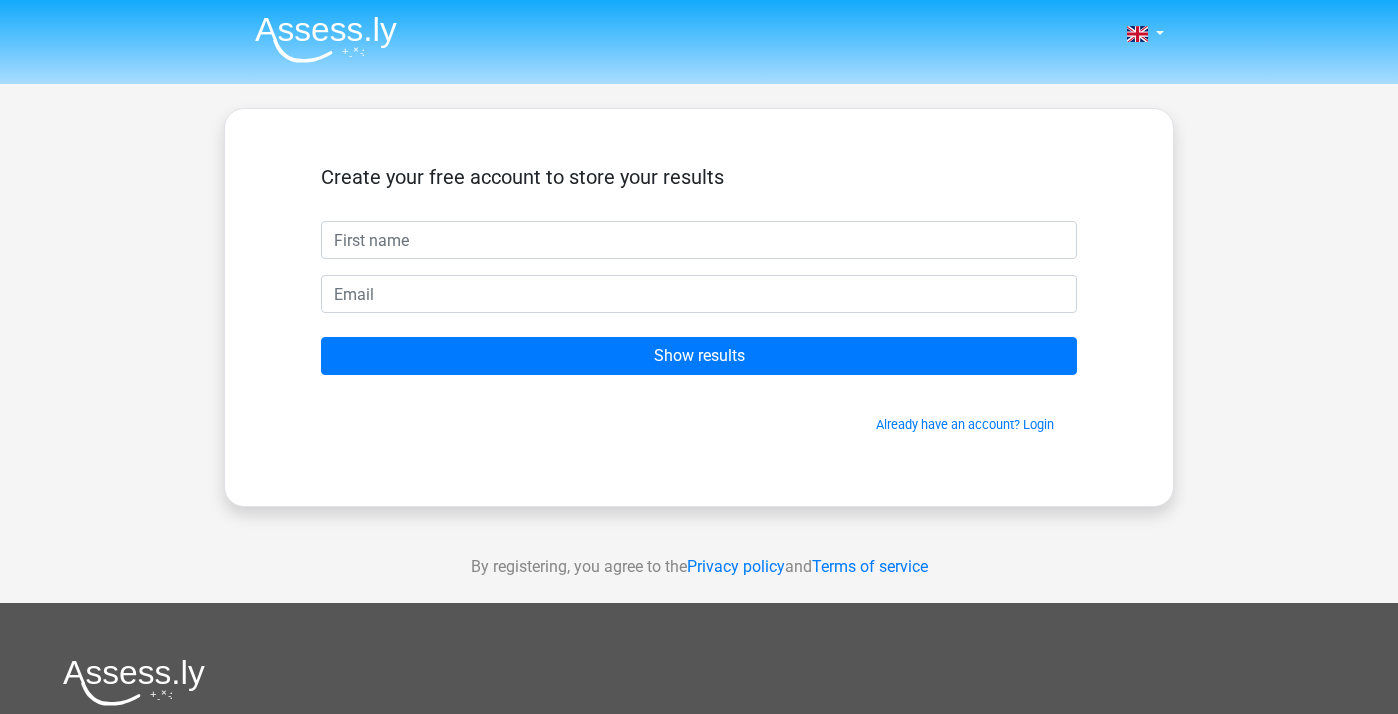 scroll, scrollTop: 0, scrollLeft: 0, axis: both 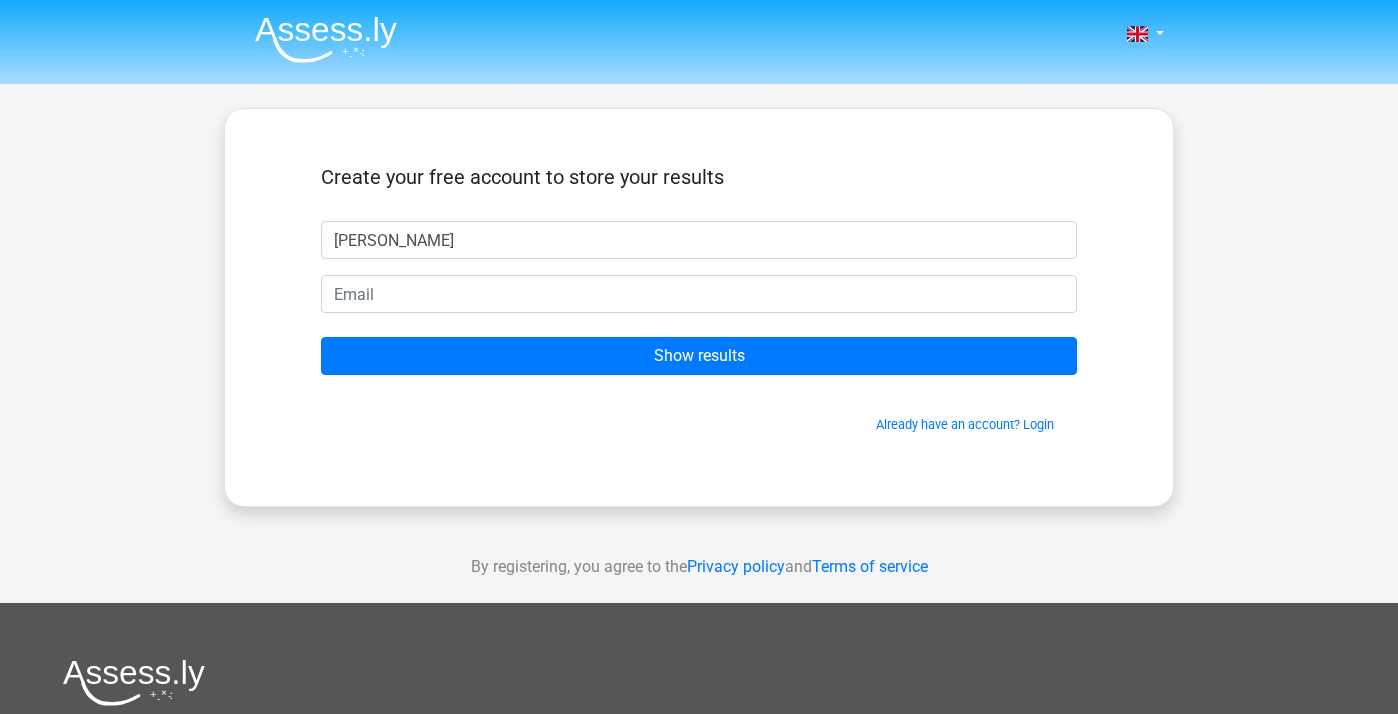 type on "[PERSON_NAME]" 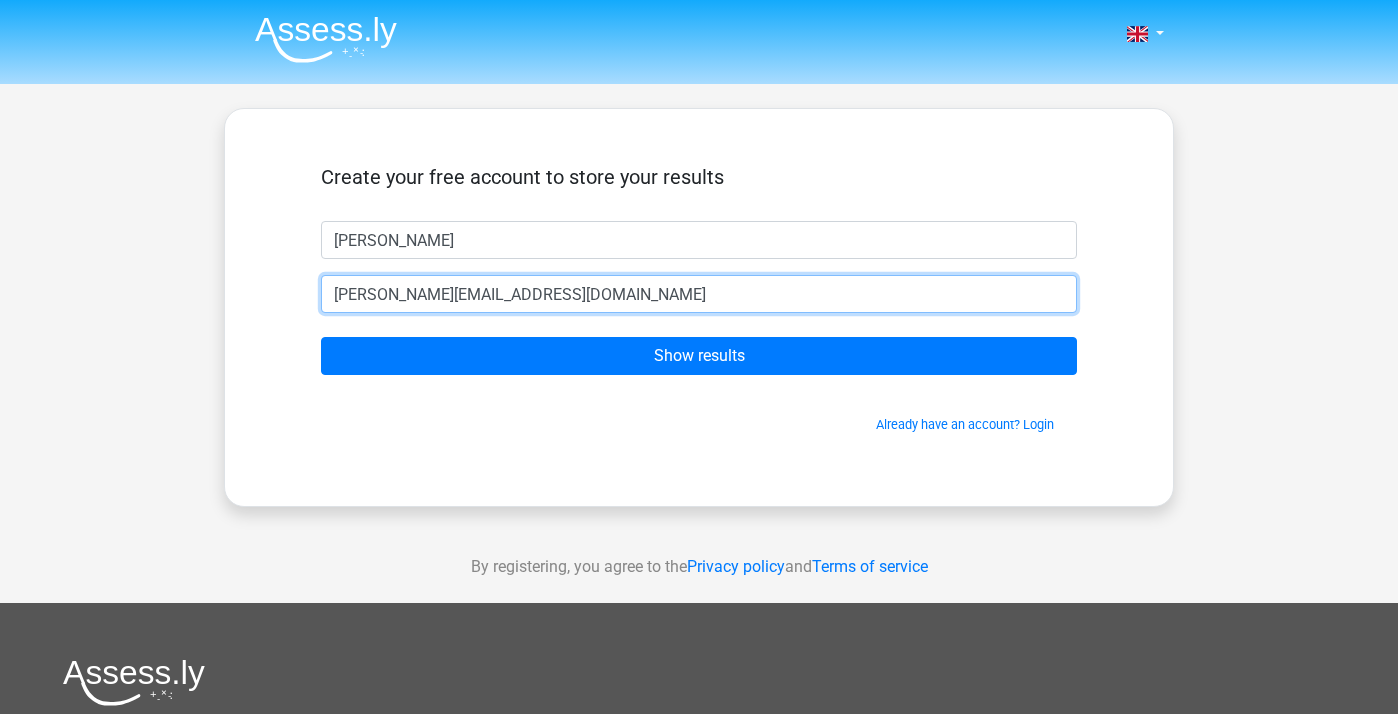 type on "[PERSON_NAME][EMAIL_ADDRESS][DOMAIN_NAME]" 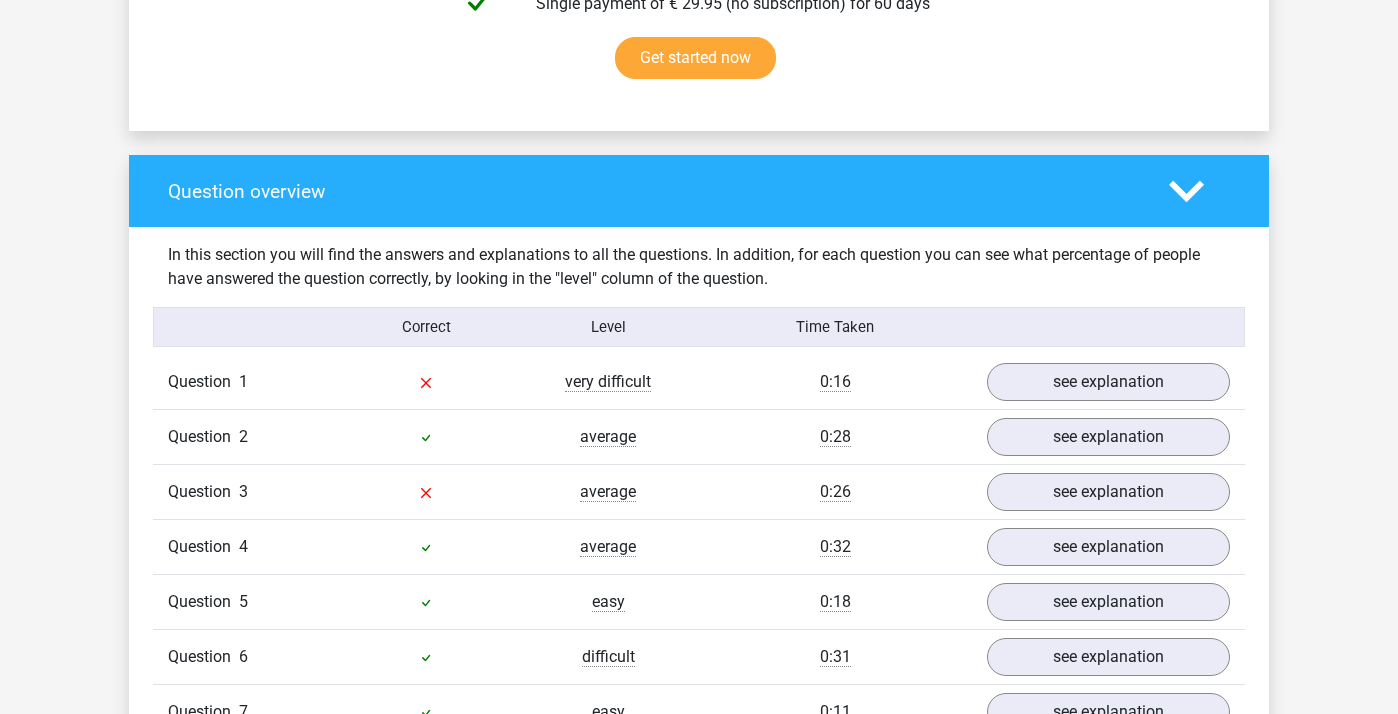 scroll, scrollTop: 1344, scrollLeft: 0, axis: vertical 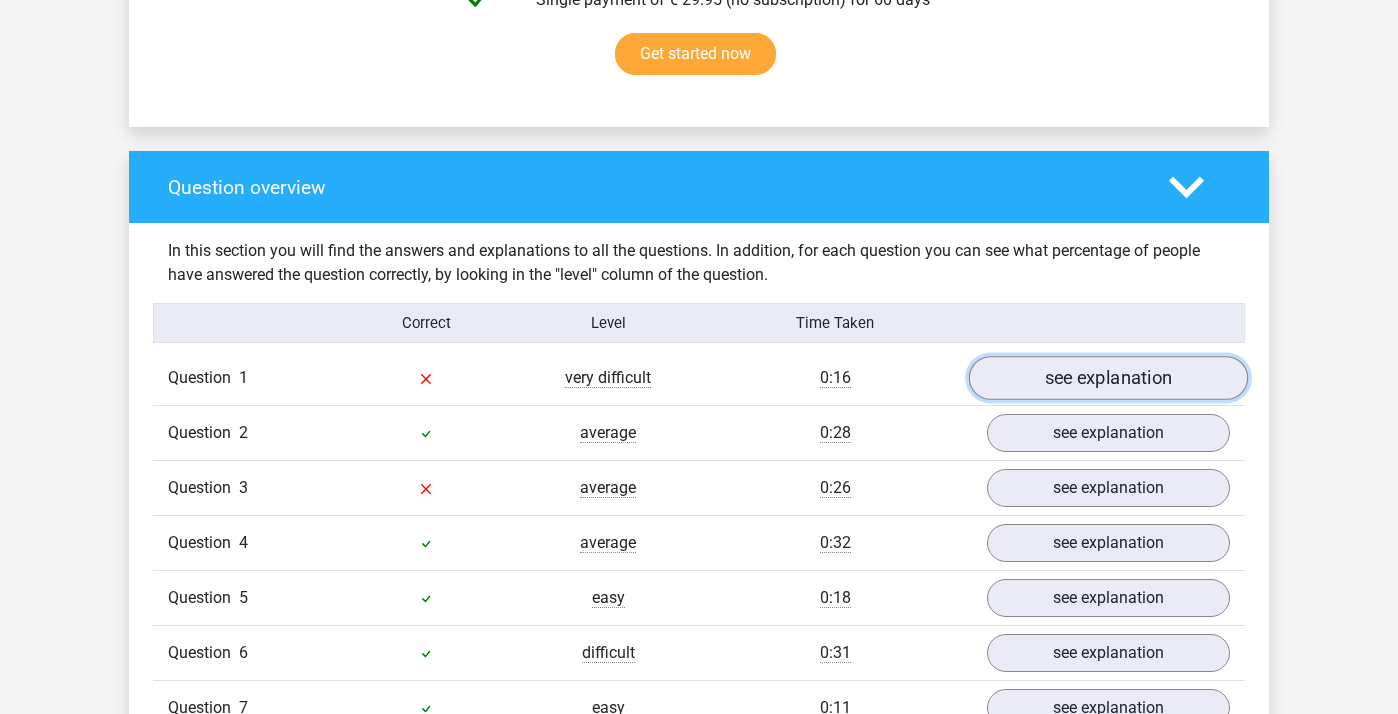 click on "see explanation" at bounding box center (1108, 379) 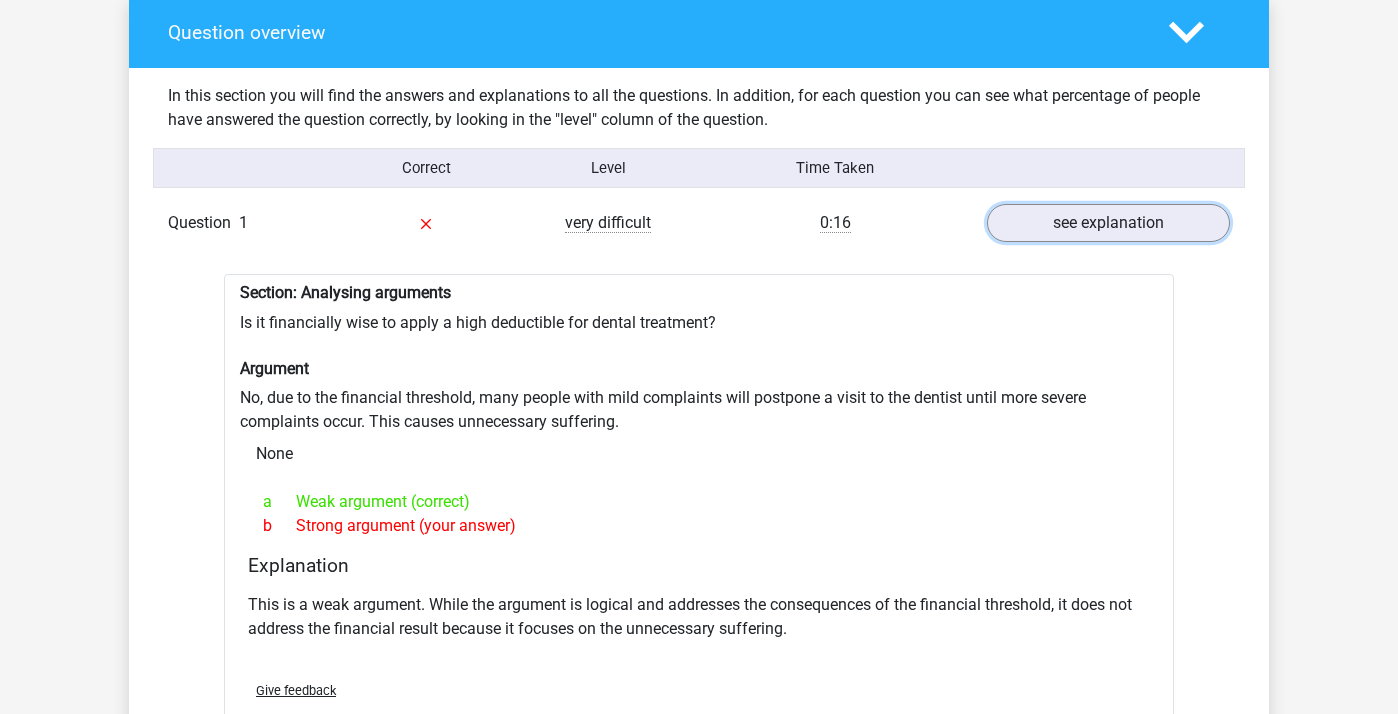 scroll, scrollTop: 1493, scrollLeft: 0, axis: vertical 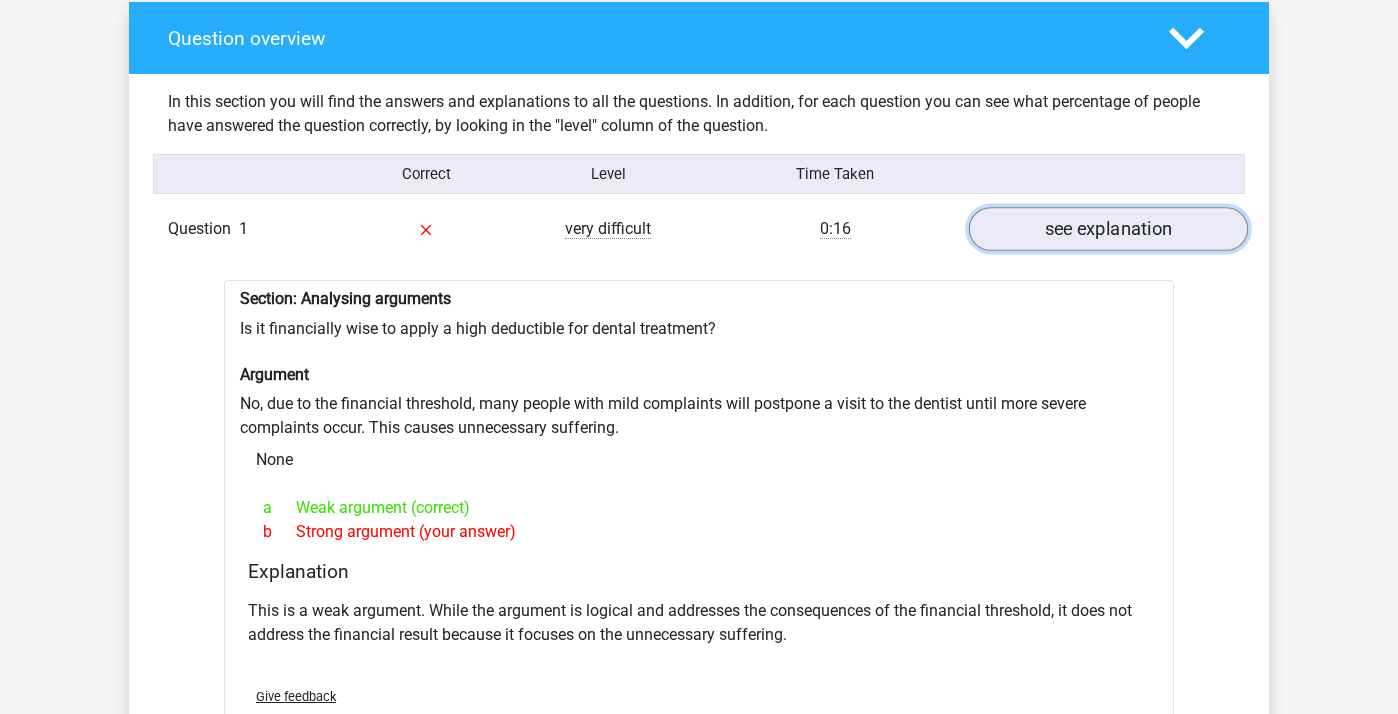click on "see explanation" at bounding box center [1108, 230] 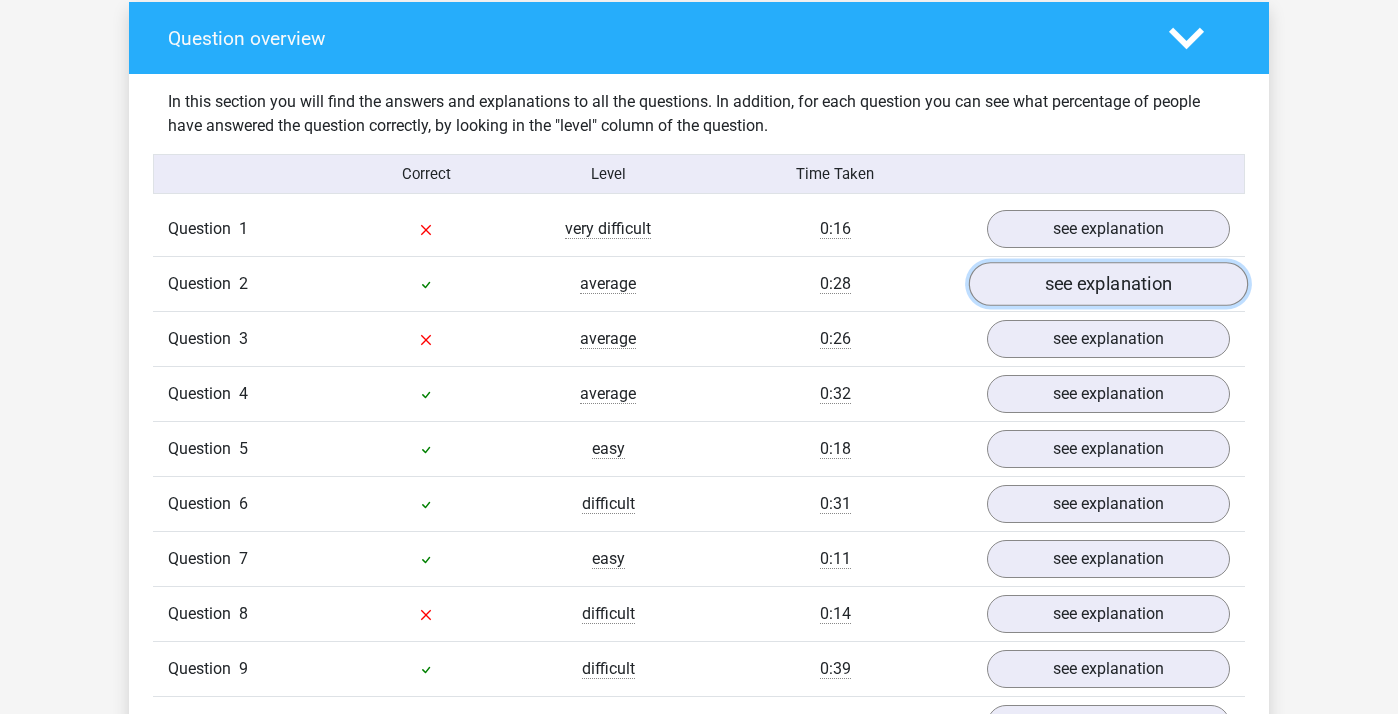 click on "see explanation" at bounding box center [1108, 285] 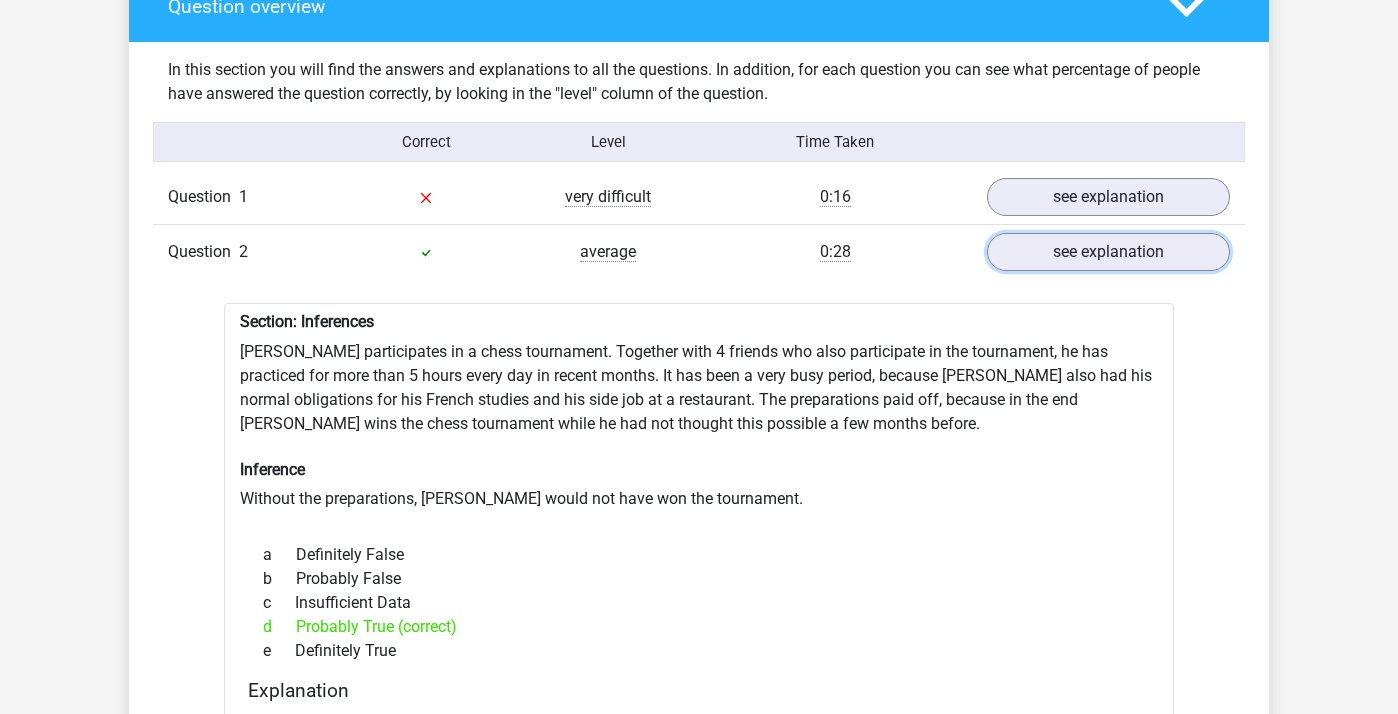 scroll, scrollTop: 1509, scrollLeft: 0, axis: vertical 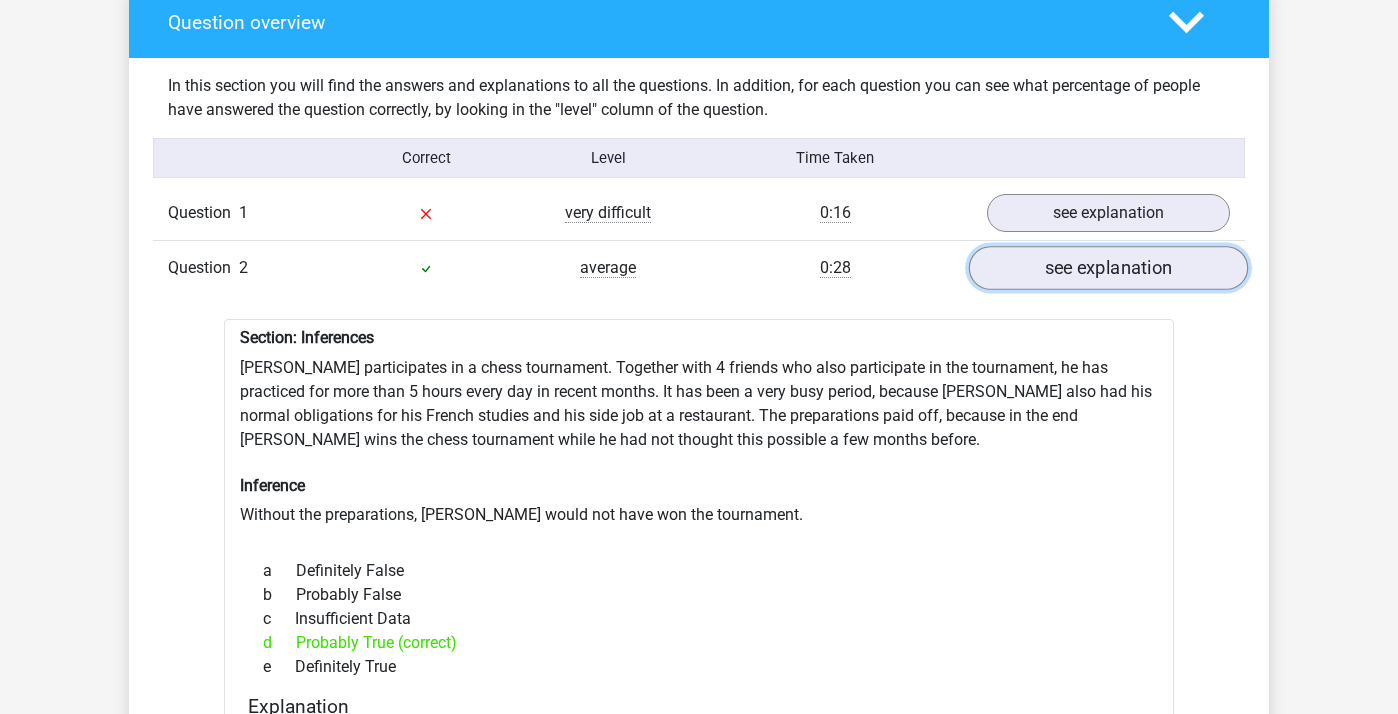 click on "see explanation" at bounding box center (1108, 269) 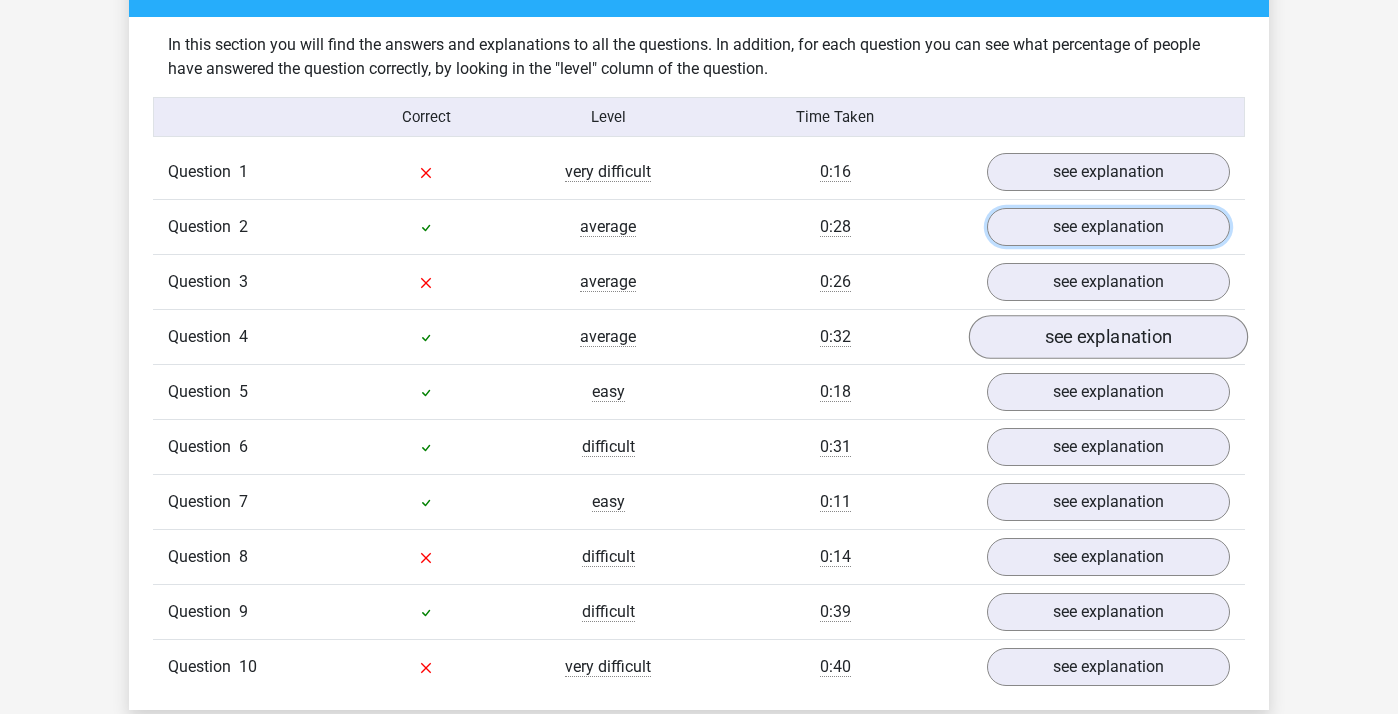 scroll, scrollTop: 1553, scrollLeft: 0, axis: vertical 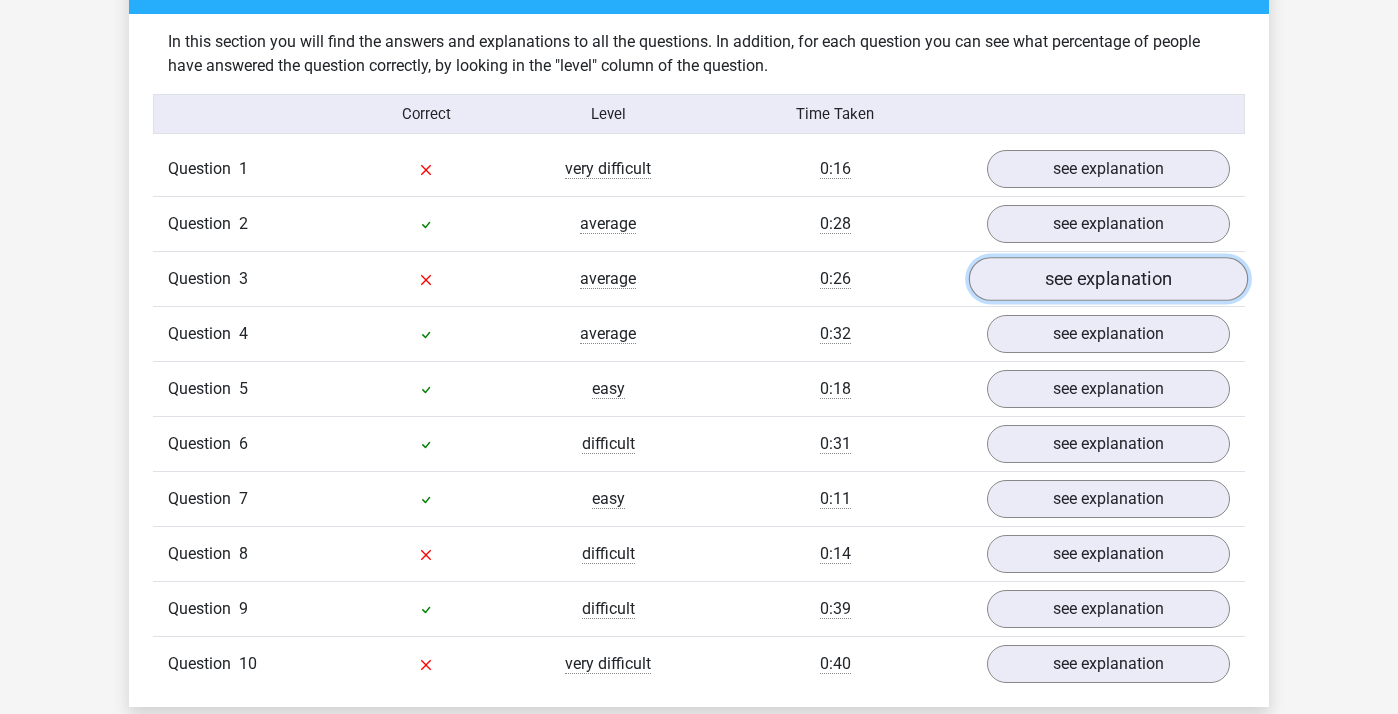 click on "see explanation" at bounding box center (1108, 280) 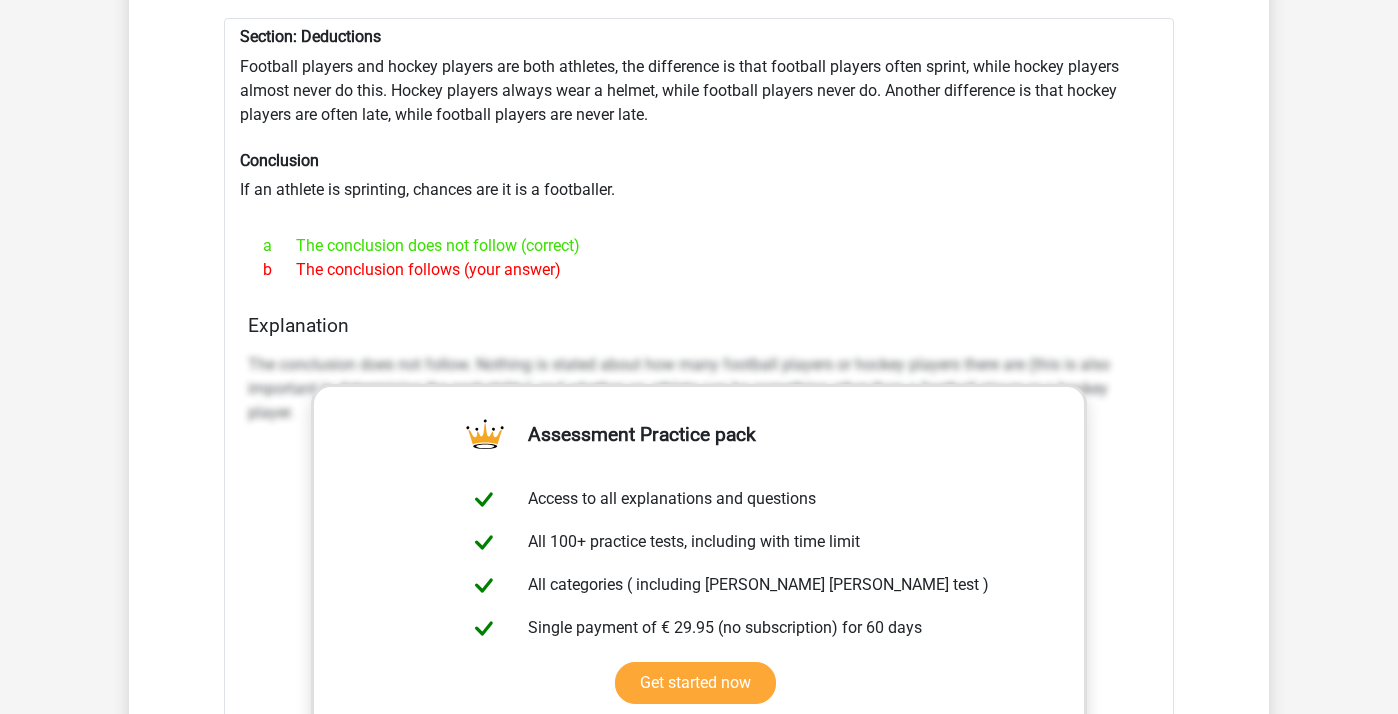 scroll, scrollTop: 1884, scrollLeft: 0, axis: vertical 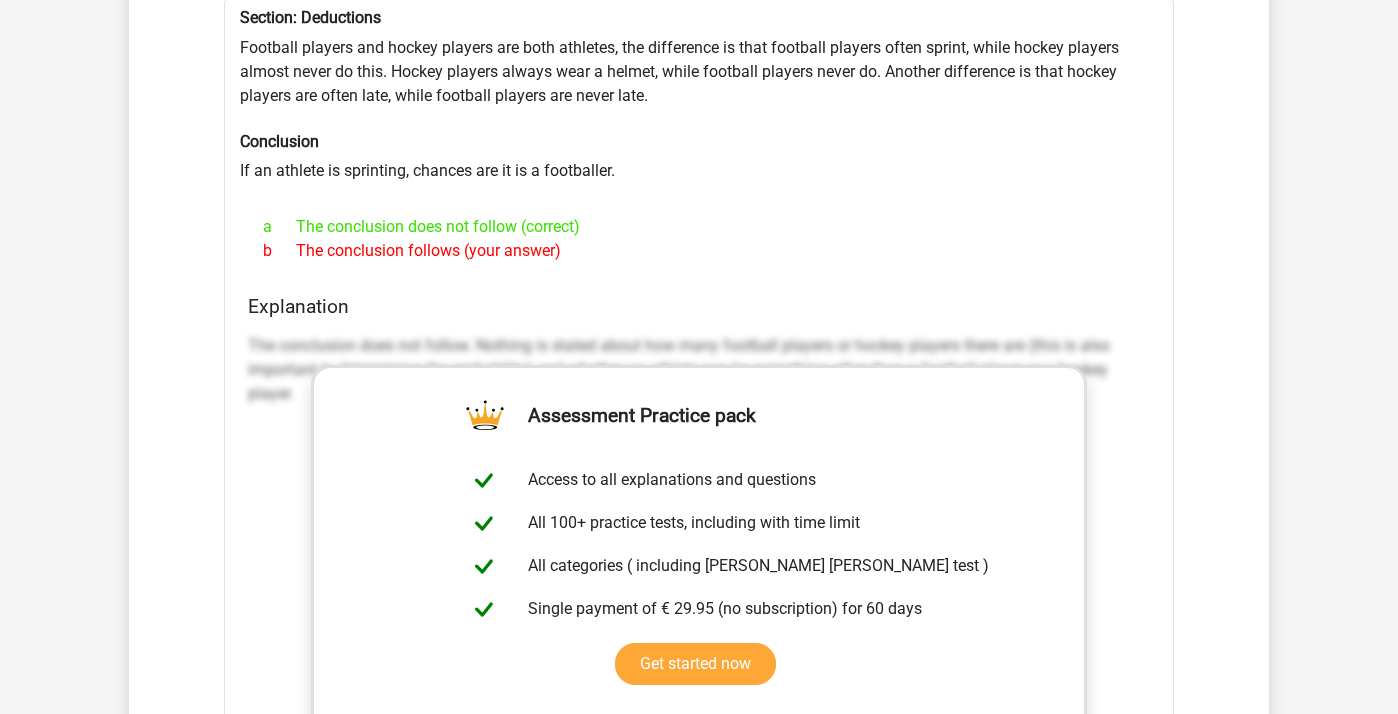 click on "Section: Deductions Football players and hockey players are both athletes, the difference is that football players often sprint, while hockey players almost never do this. Hockey players always wear a helmet, while football players never do. Another difference is that hockey players are often late, while football players are never late. Conclusion If an athlete is sprinting, chances are it is a footballer.
a
The conclusion does not follow
(correct)
b
The conclusion follows
(your answer)" at bounding box center (699, 508) 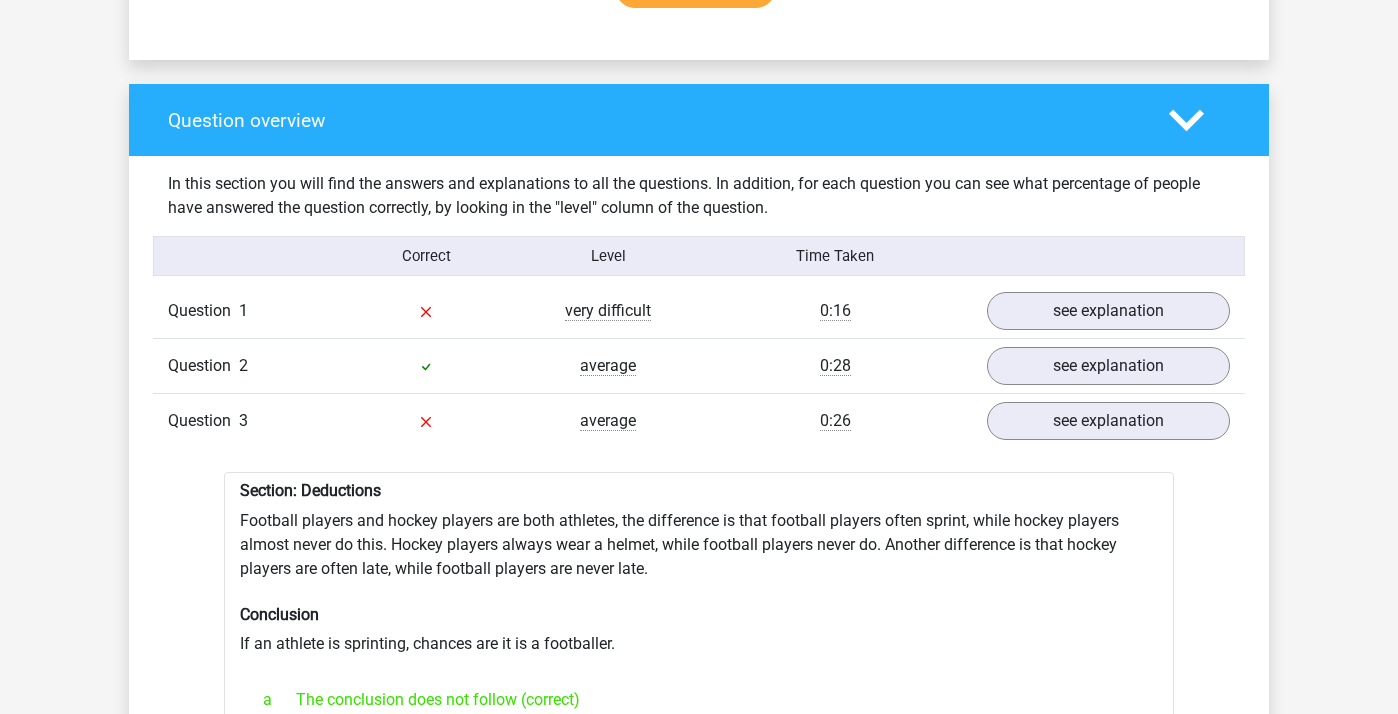 scroll, scrollTop: 1322, scrollLeft: 0, axis: vertical 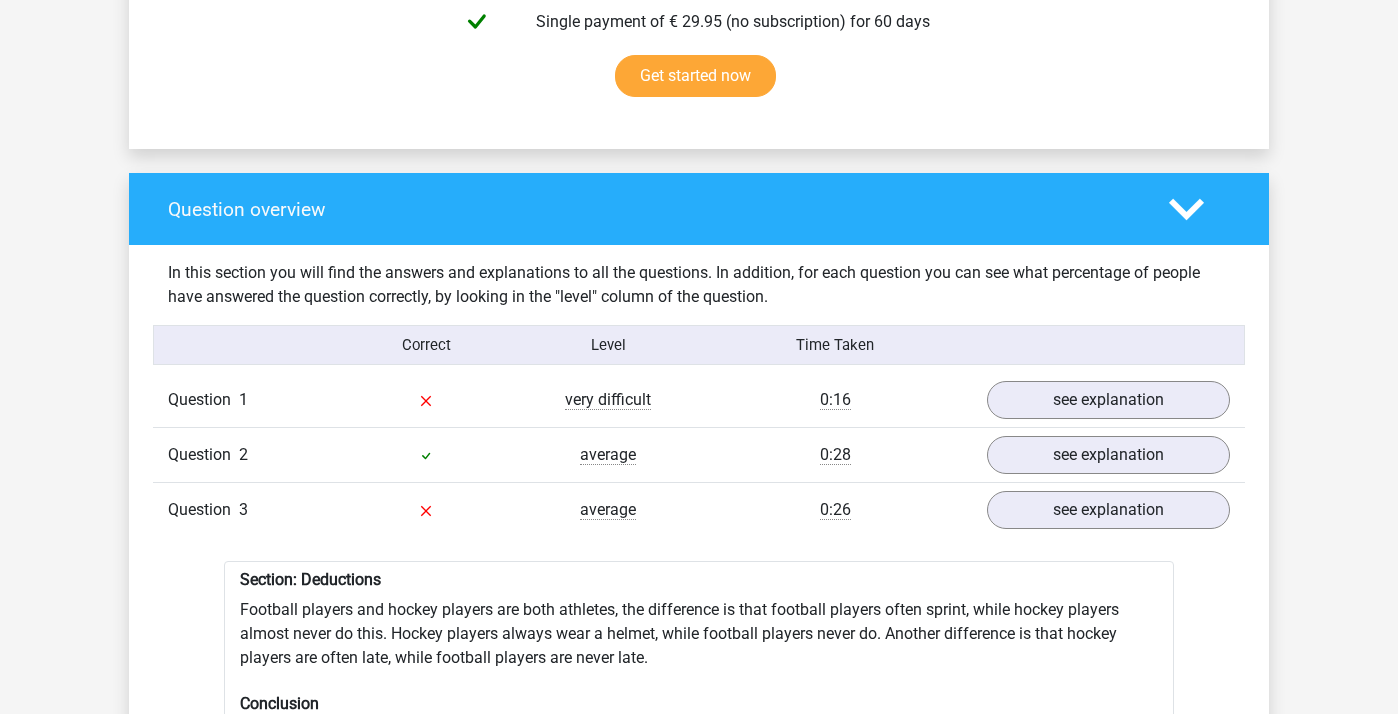click at bounding box center (1199, 209) 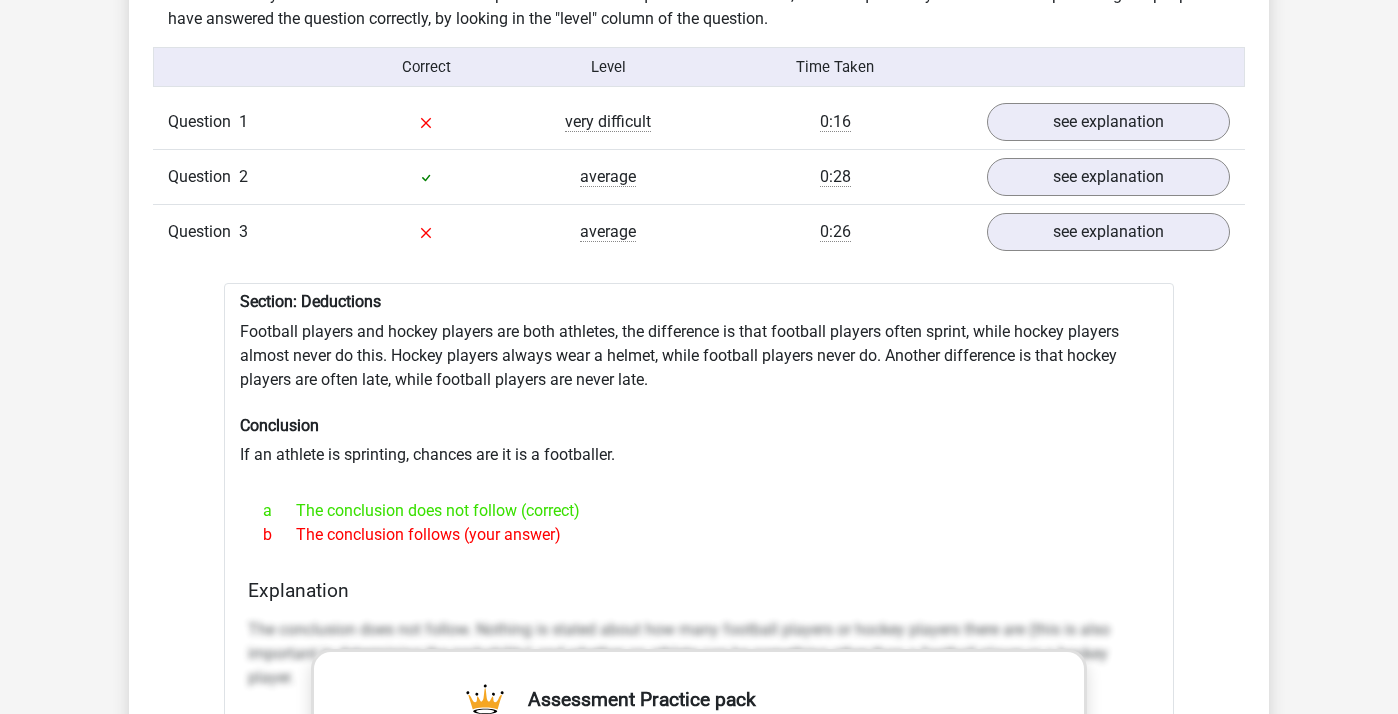 scroll, scrollTop: 1613, scrollLeft: 0, axis: vertical 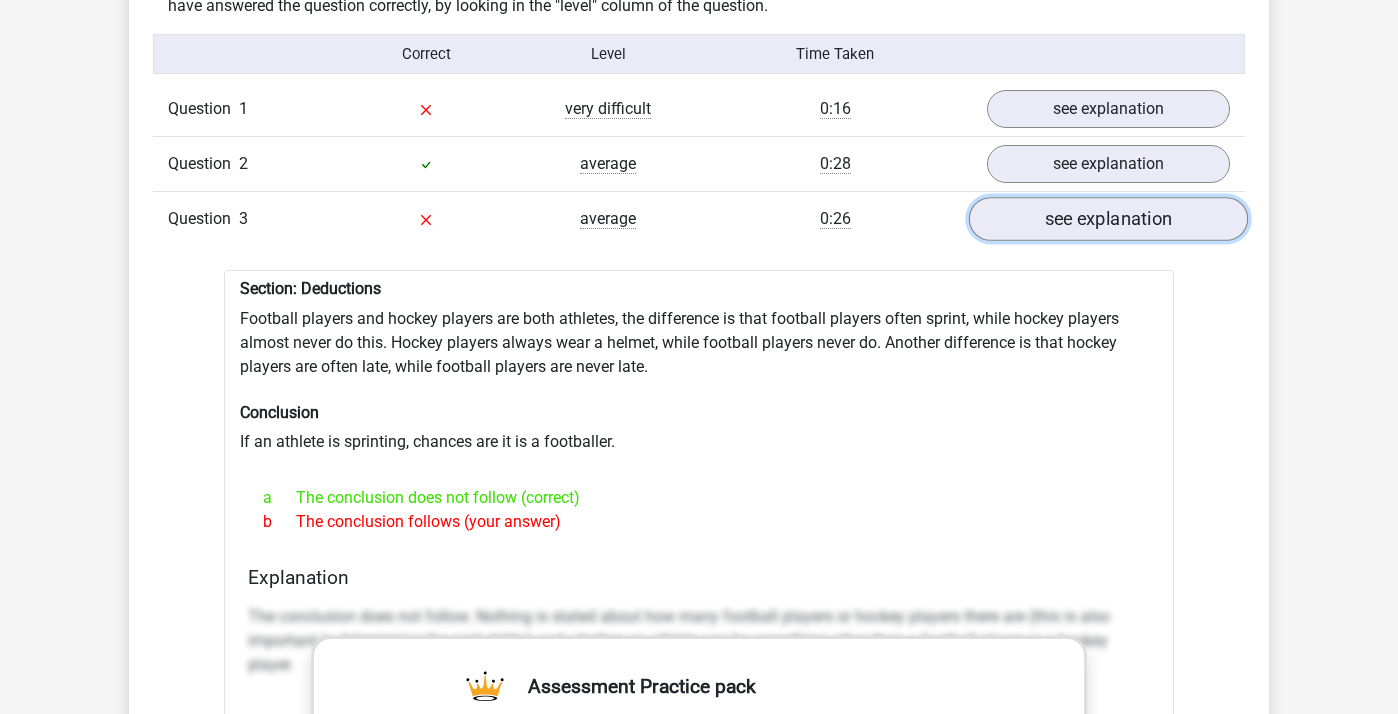 click on "see explanation" at bounding box center [1108, 220] 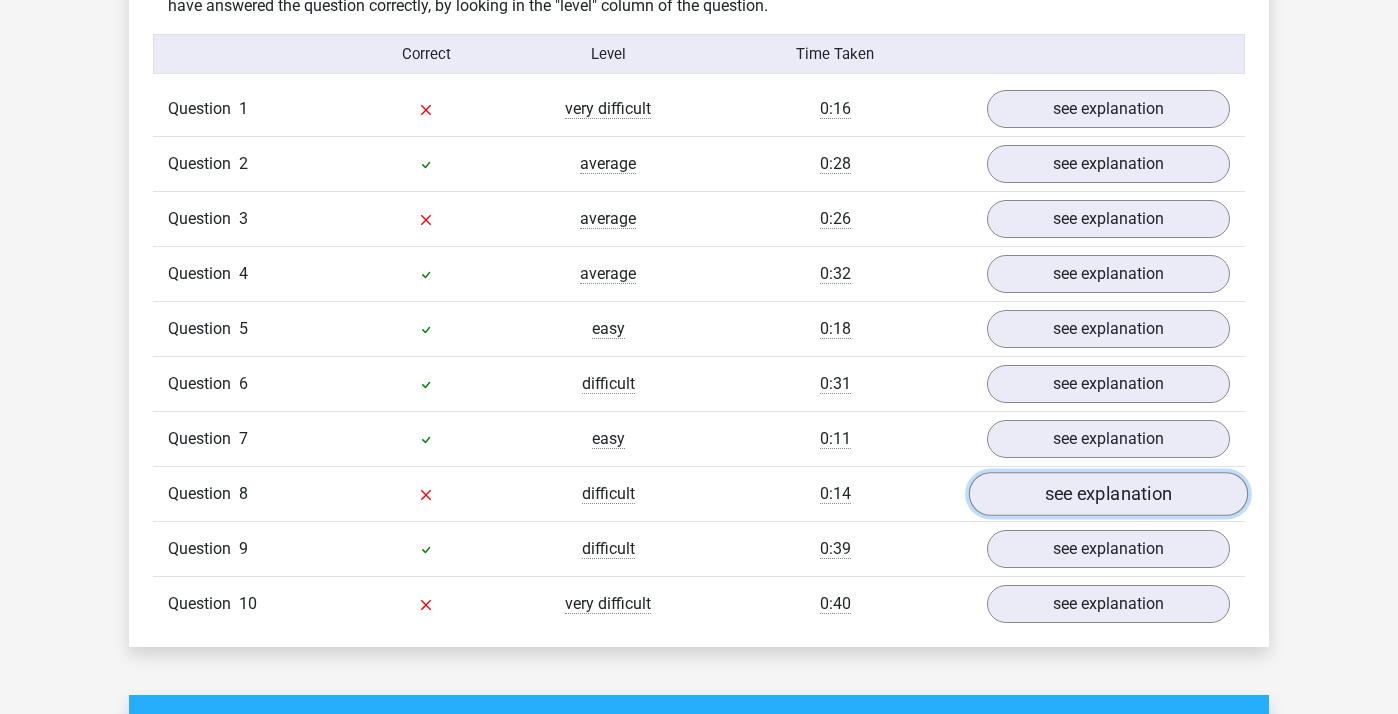 click on "see explanation" at bounding box center (1108, 495) 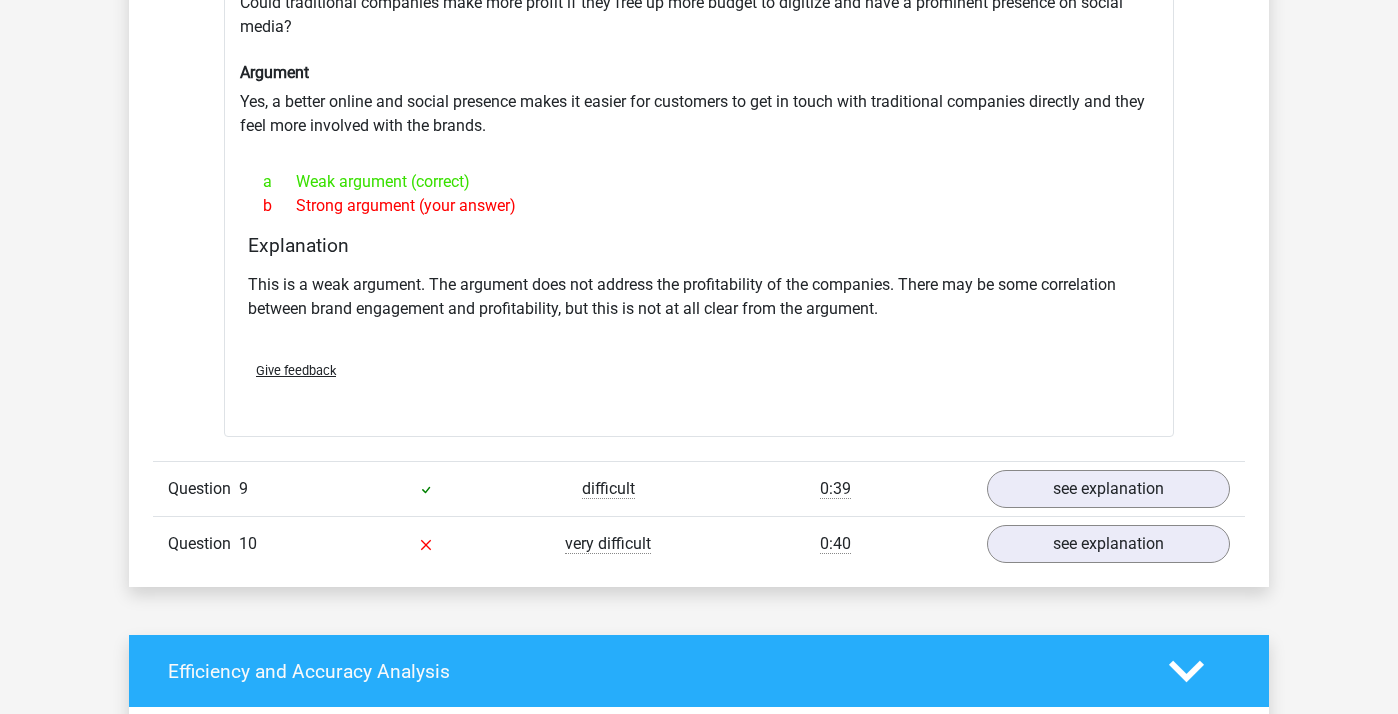 scroll, scrollTop: 2253, scrollLeft: 0, axis: vertical 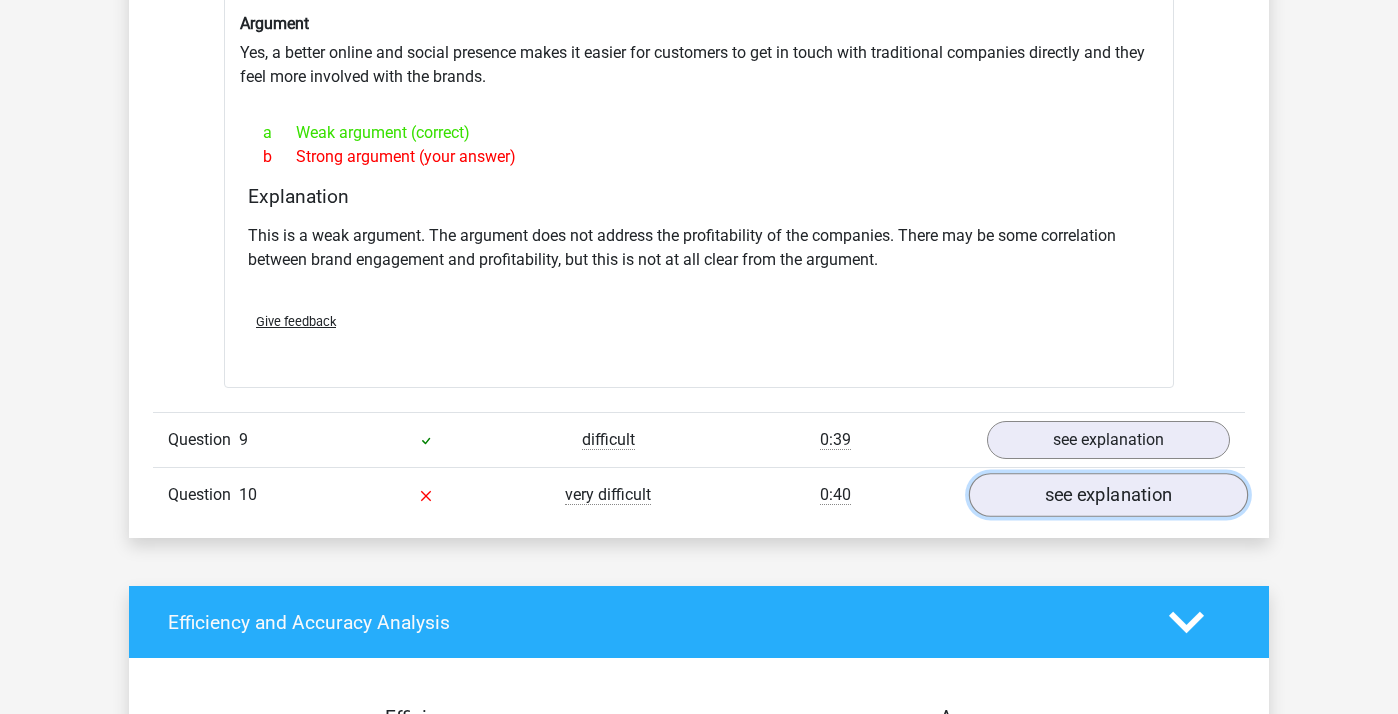 click on "see explanation" at bounding box center (1108, 495) 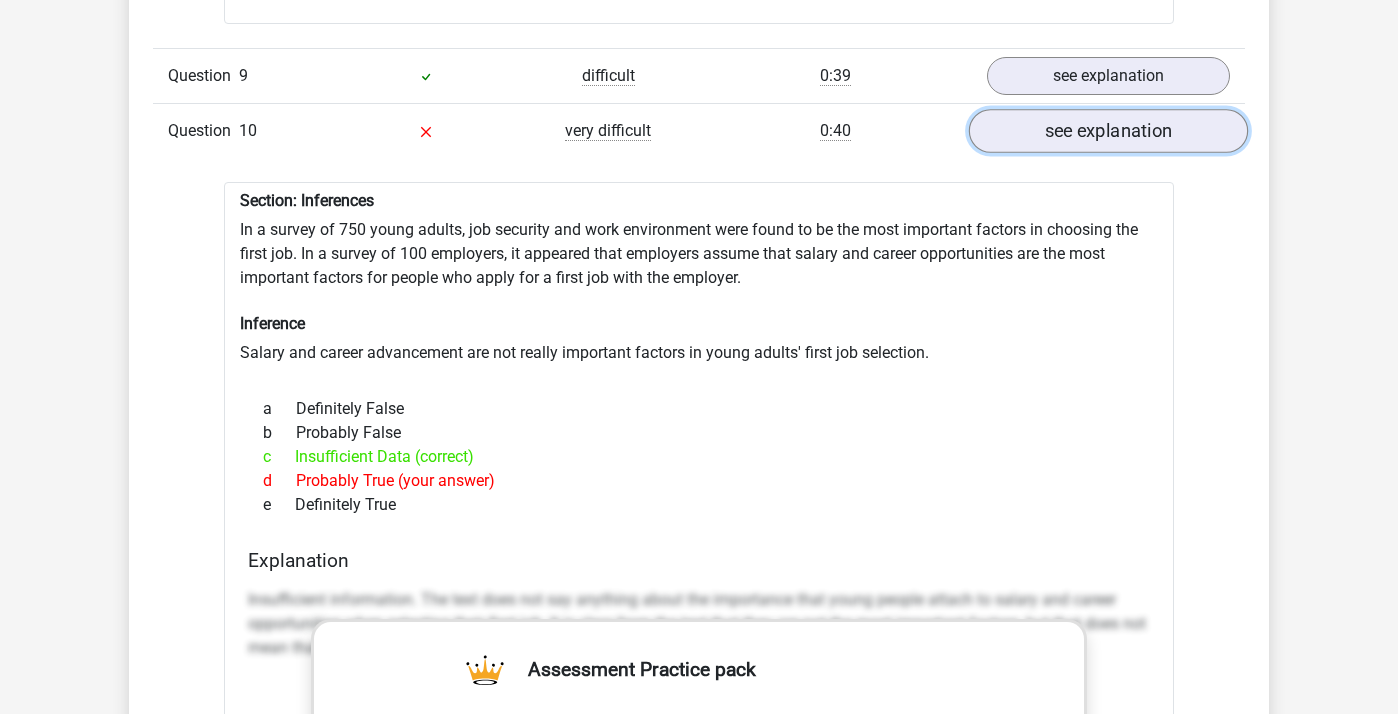scroll, scrollTop: 2616, scrollLeft: 0, axis: vertical 